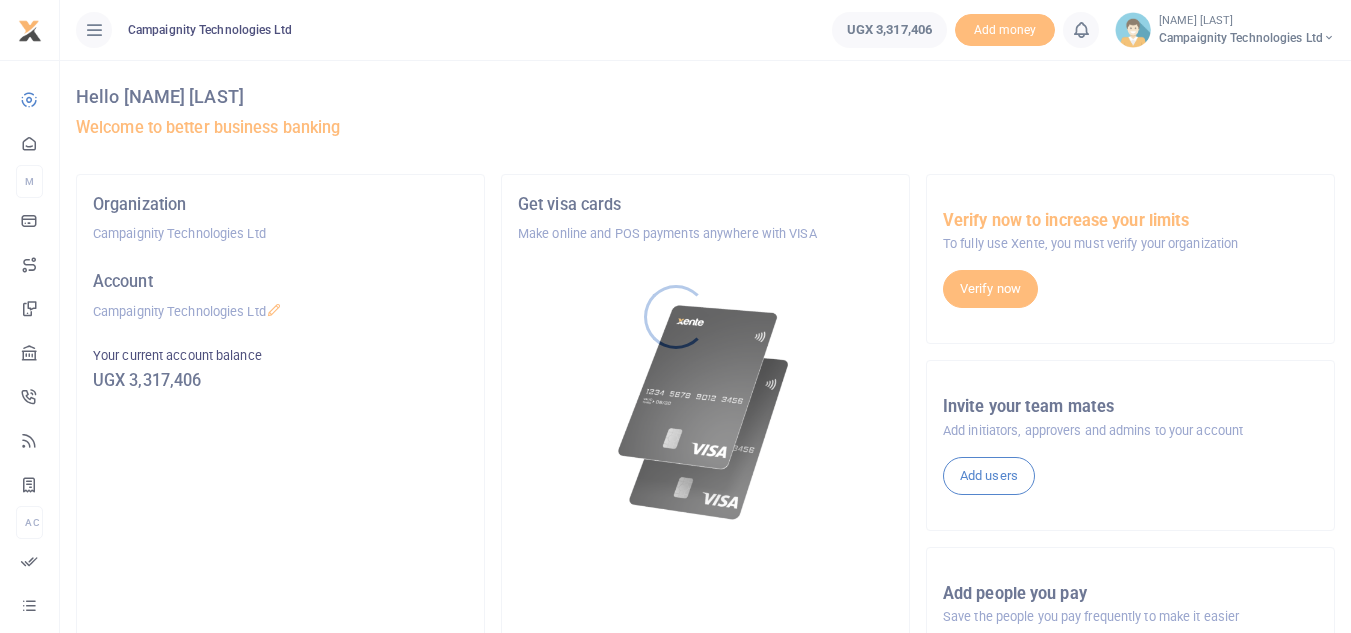 scroll, scrollTop: 0, scrollLeft: 0, axis: both 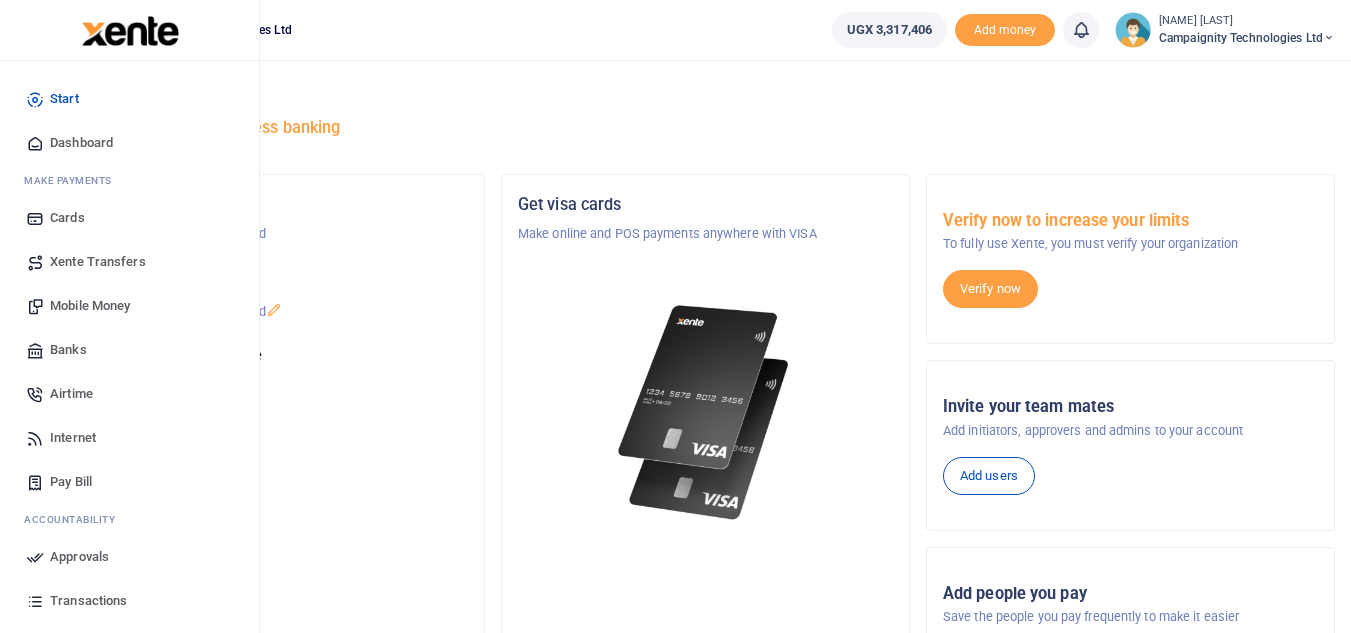 click on "Mobile Money" at bounding box center (90, 306) 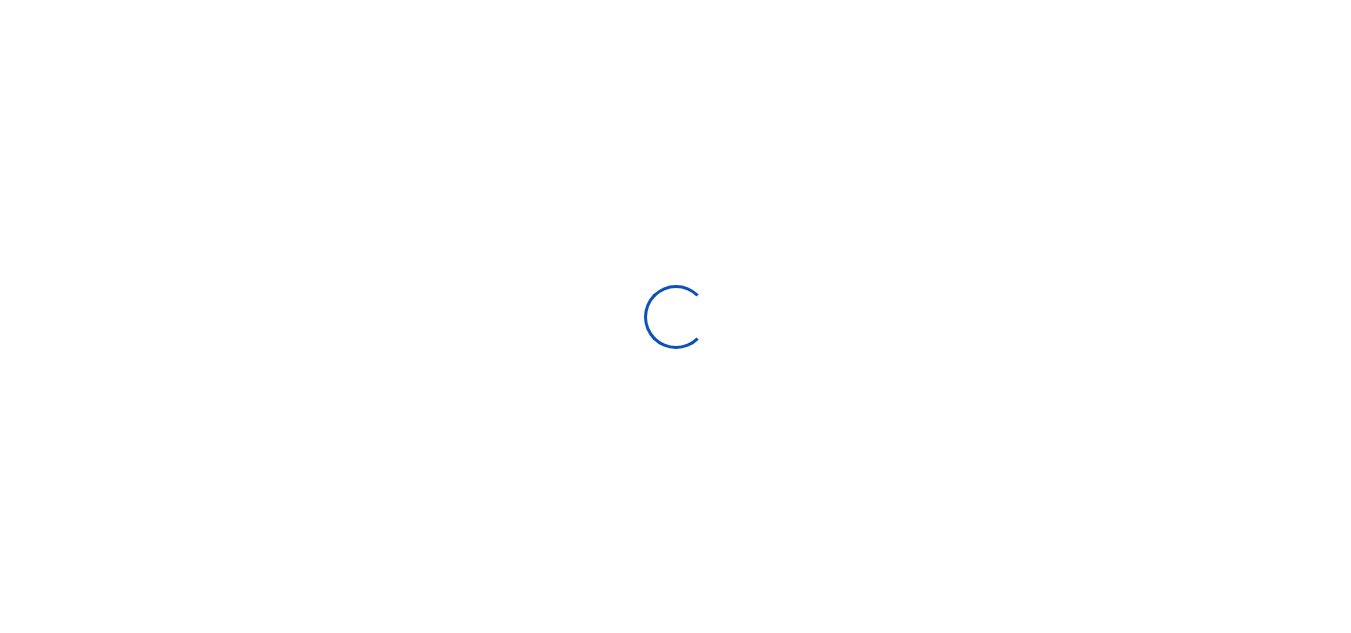 scroll, scrollTop: 0, scrollLeft: 0, axis: both 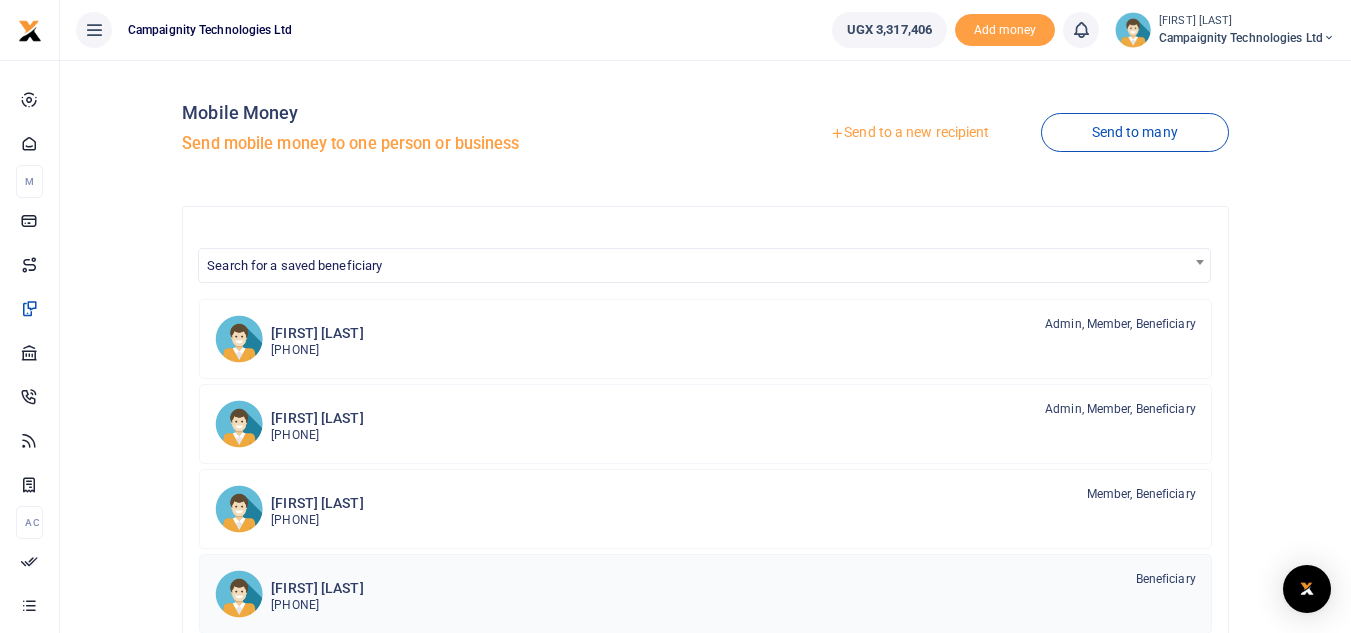 click on "[FIRST] [LAST]" at bounding box center [317, 588] 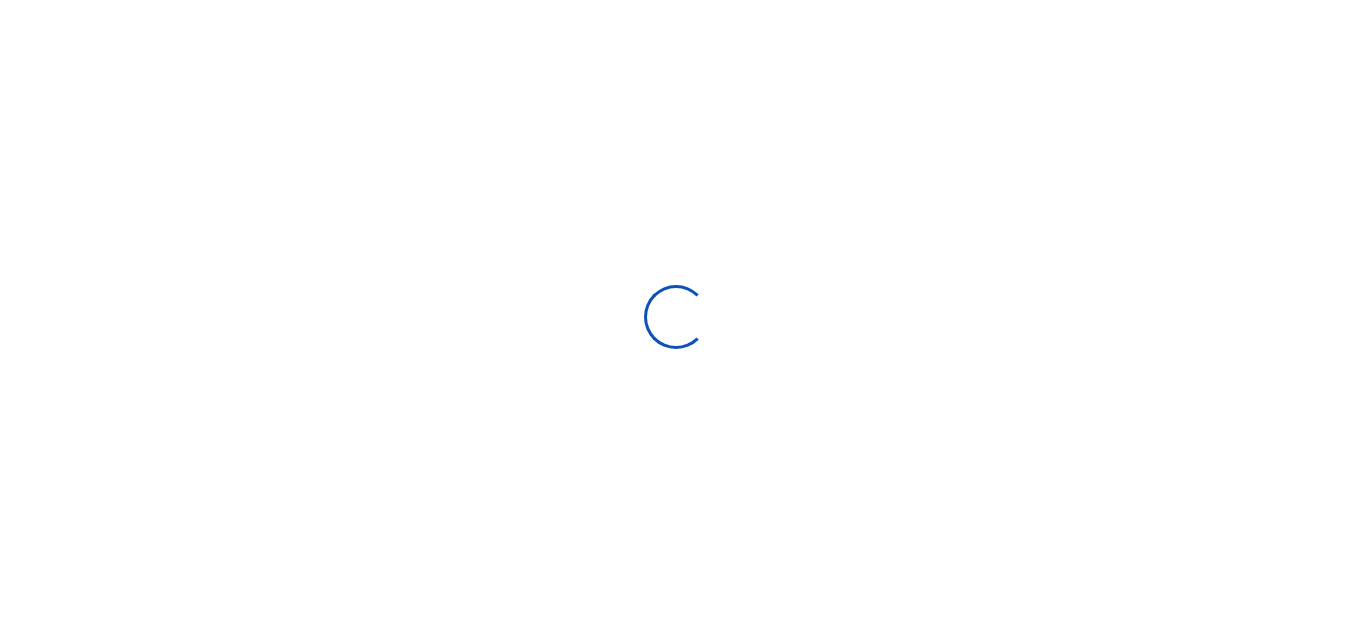 scroll, scrollTop: 0, scrollLeft: 0, axis: both 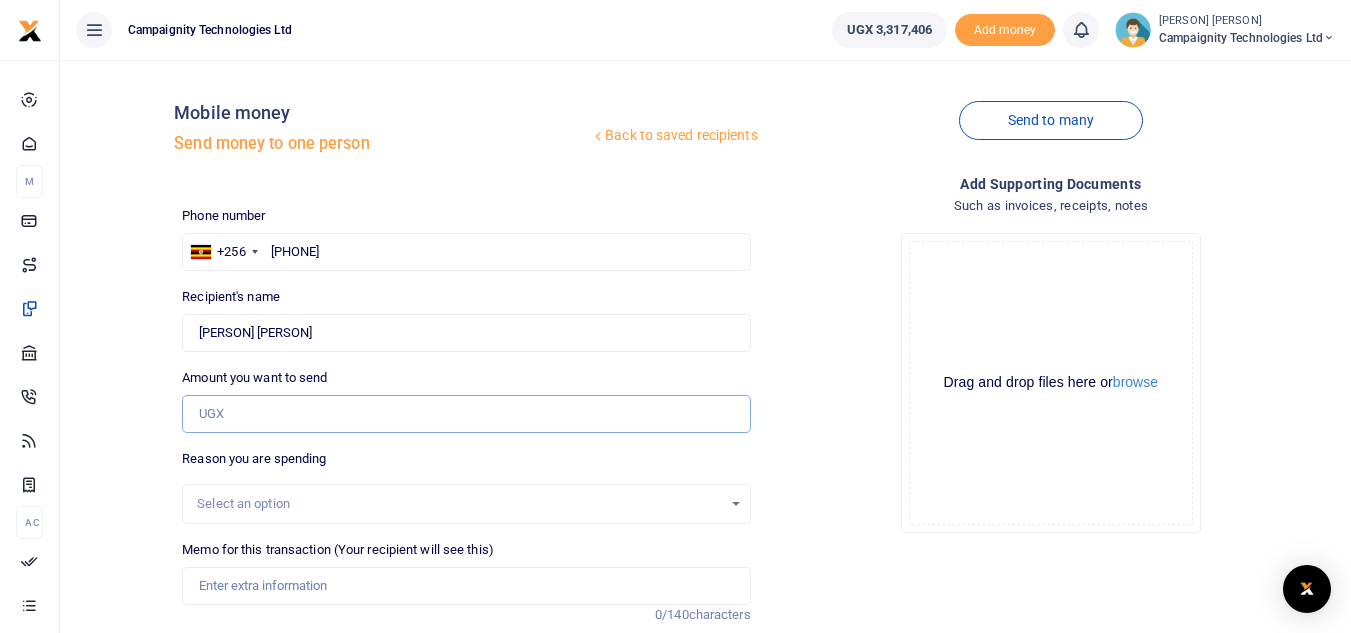 click on "Amount you want to send" at bounding box center (466, 414) 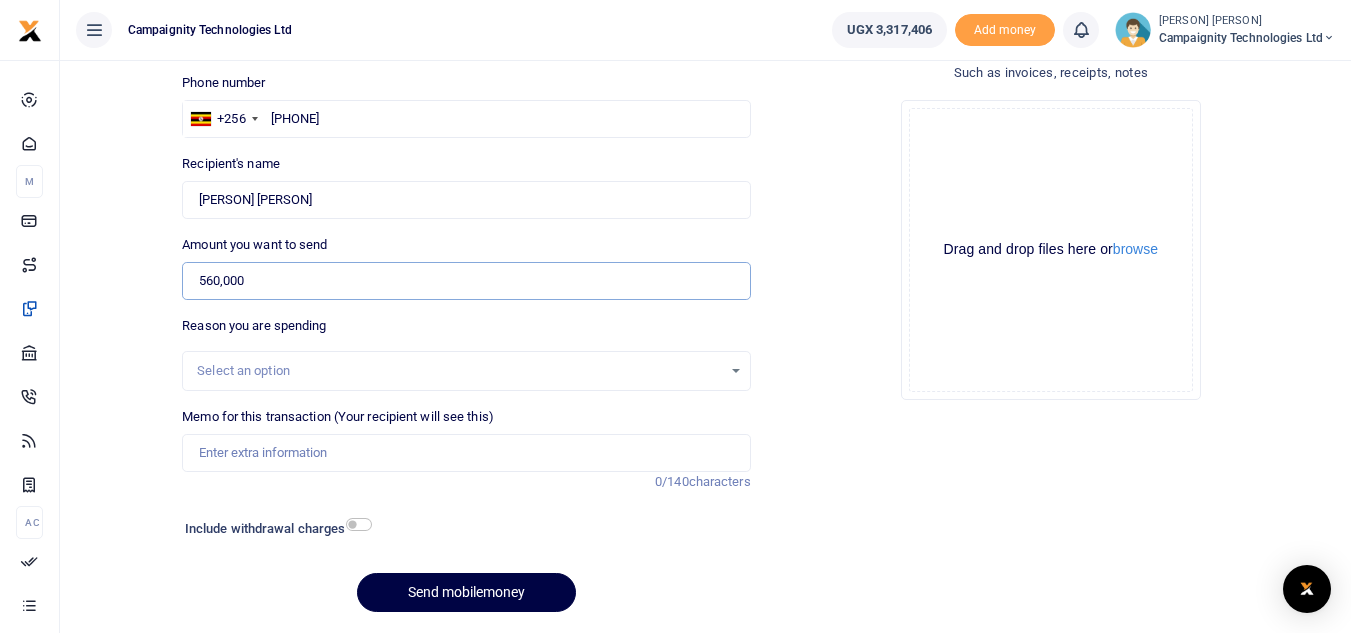 scroll, scrollTop: 174, scrollLeft: 0, axis: vertical 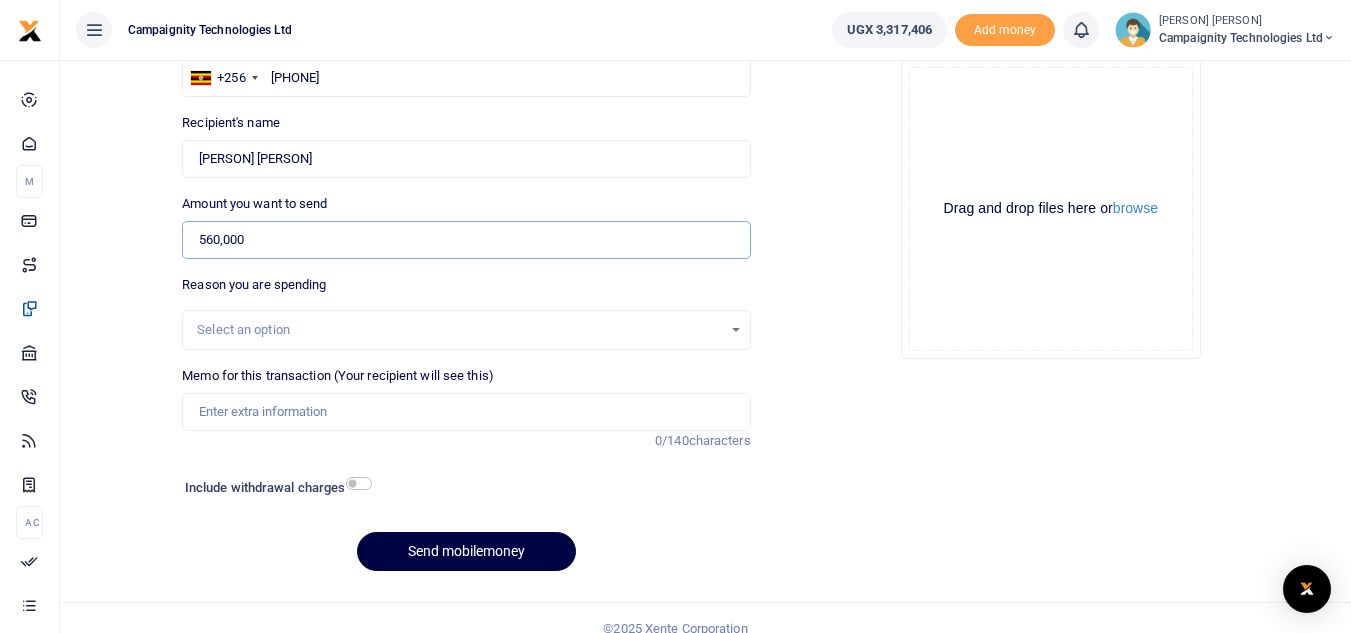 type on "560,000" 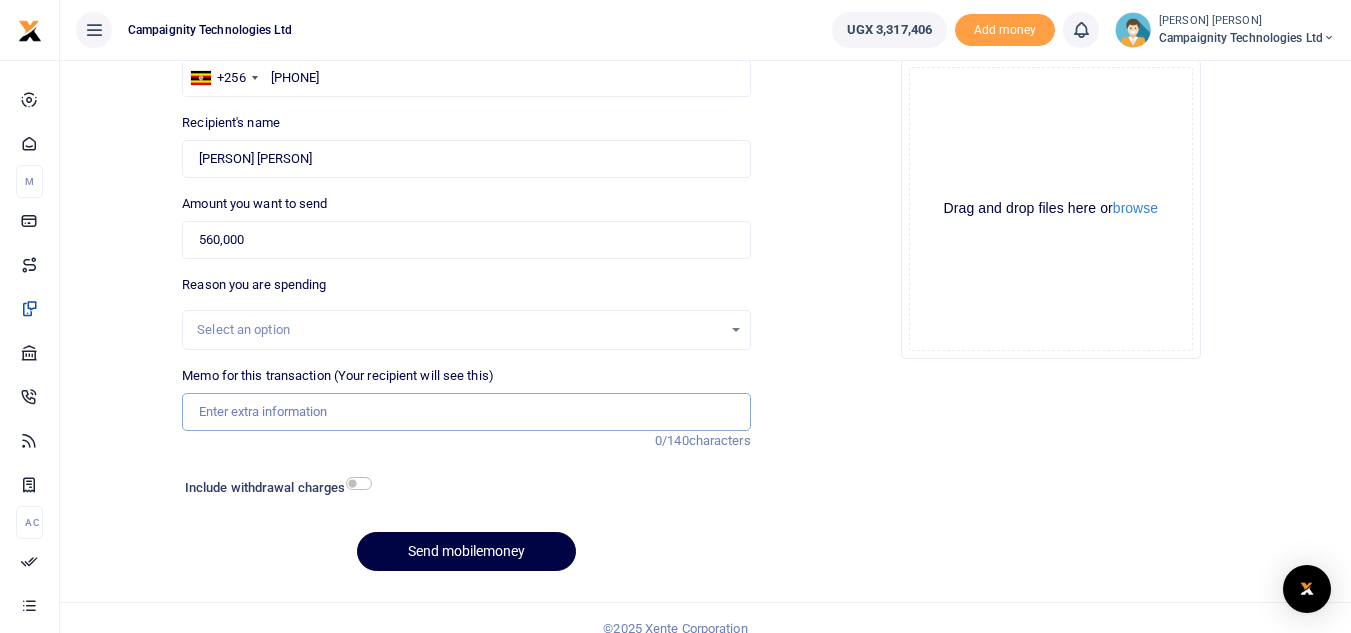 click on "Memo for this transaction (Your recipient will see this)" at bounding box center [466, 412] 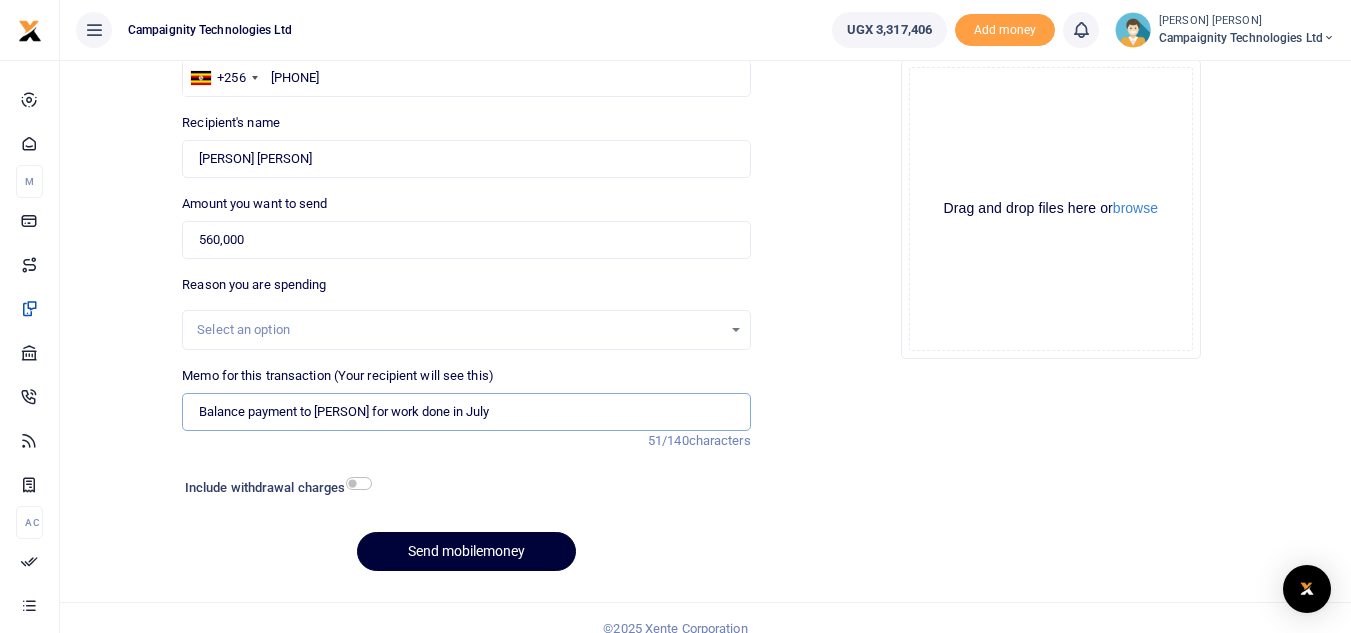 type on "Balance payment to Darlington for work done in July" 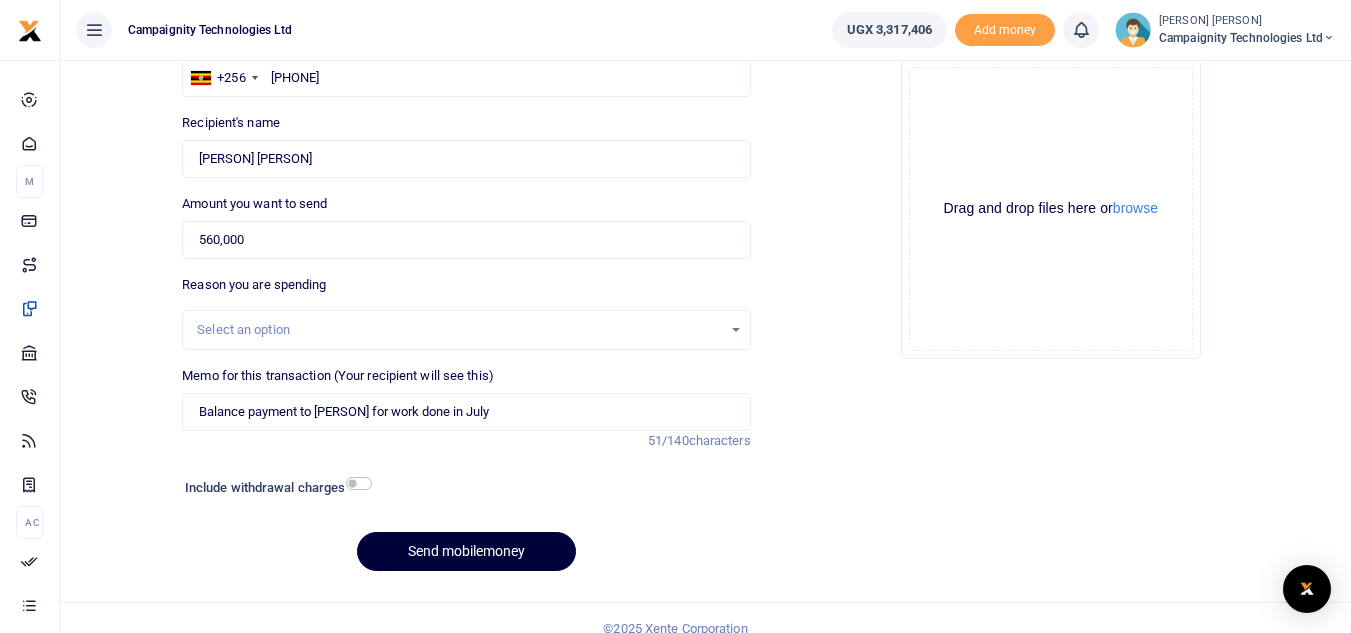 click on "Send mobilemoney" at bounding box center [466, 551] 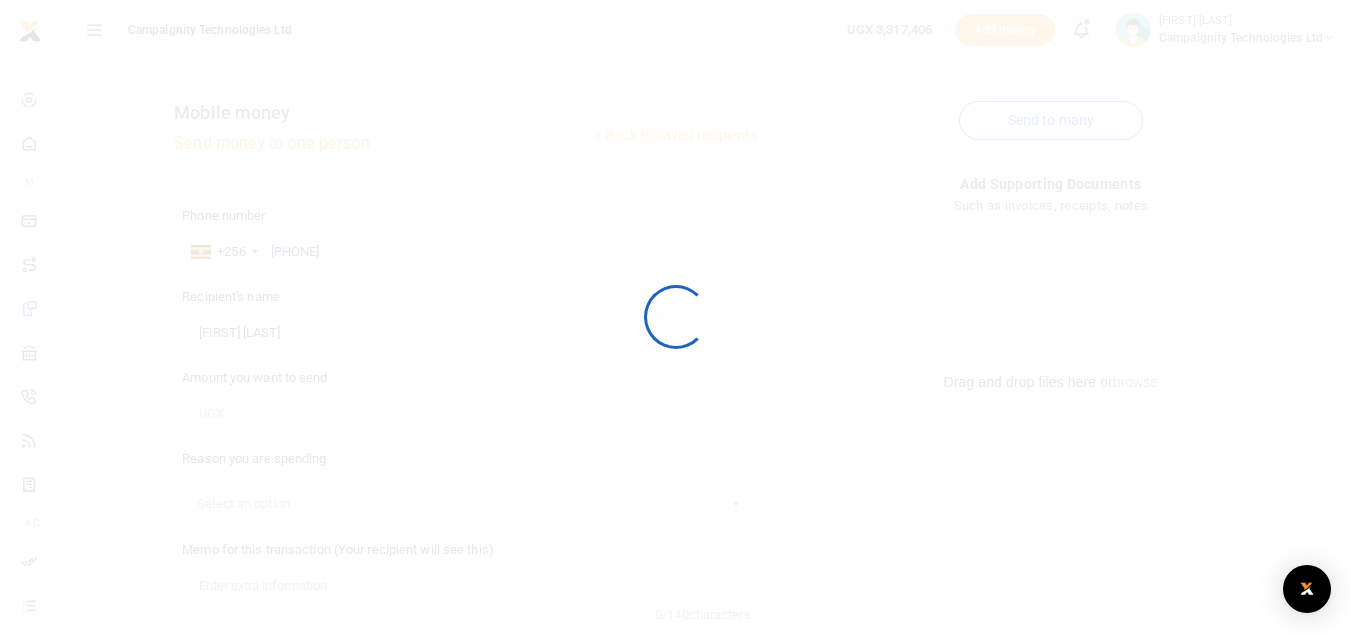 scroll, scrollTop: 174, scrollLeft: 0, axis: vertical 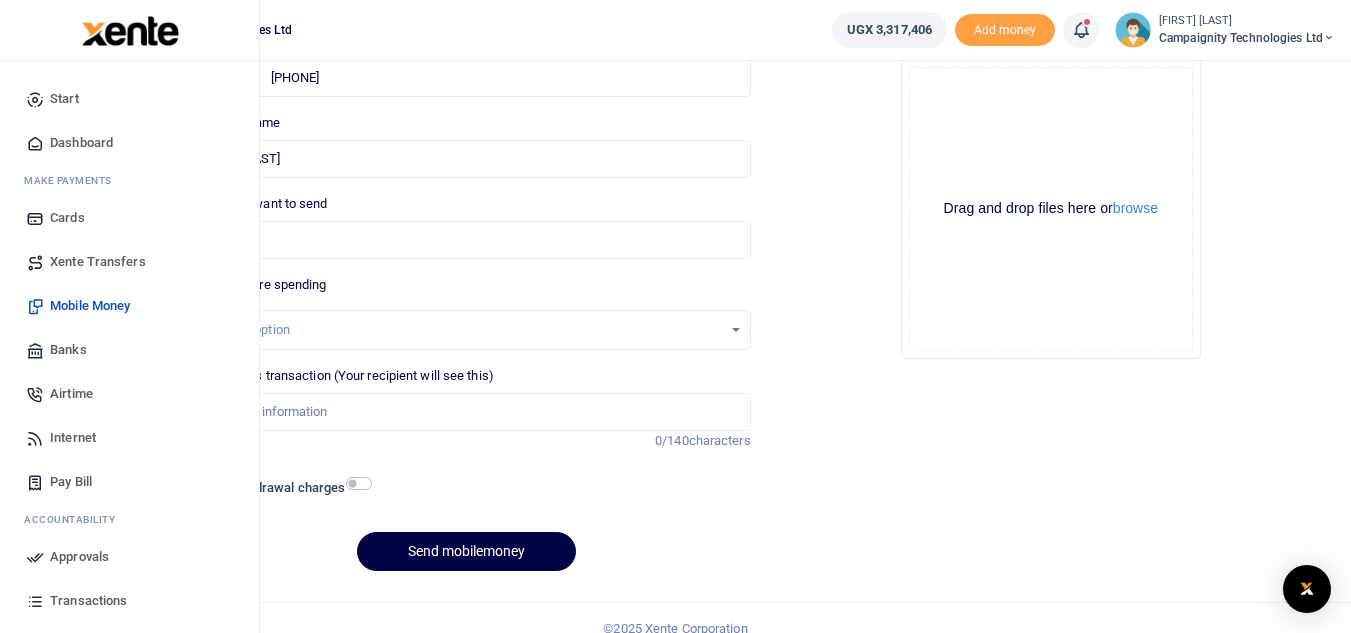 click on "Transactions" at bounding box center (88, 601) 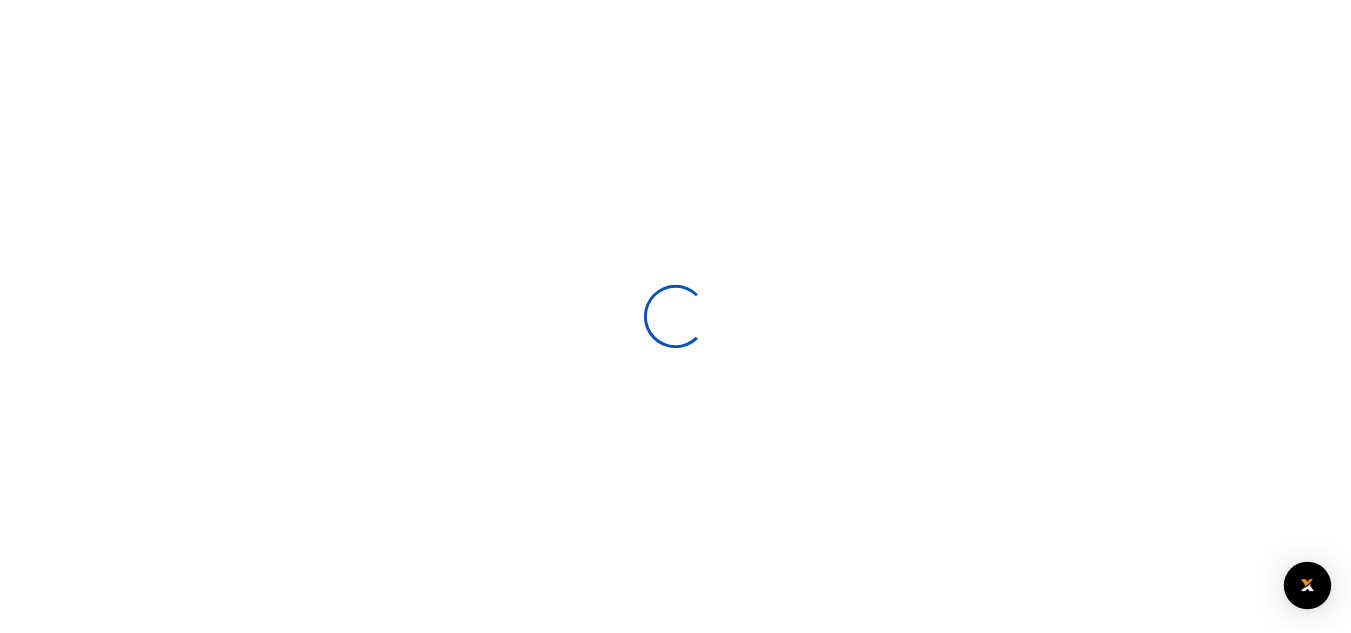 scroll, scrollTop: 0, scrollLeft: 0, axis: both 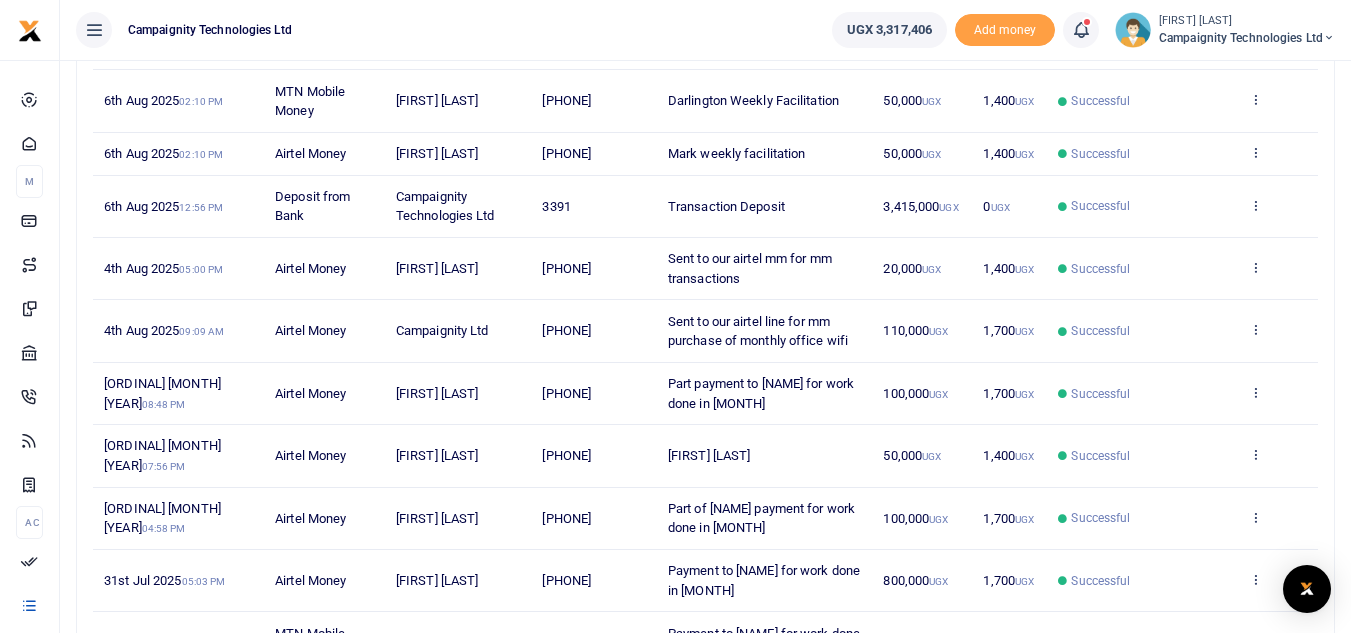 drag, startPoint x: 567, startPoint y: 445, endPoint x: 636, endPoint y: 448, distance: 69.065186 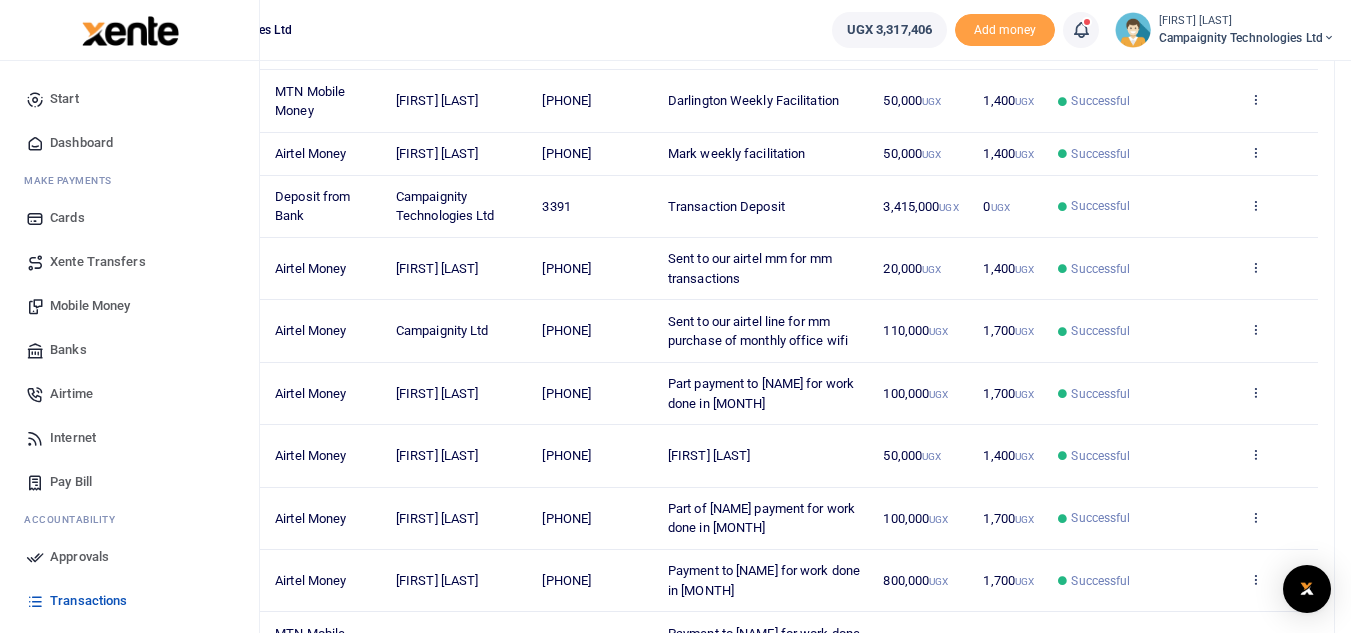 click on "Mobile Money" at bounding box center (90, 306) 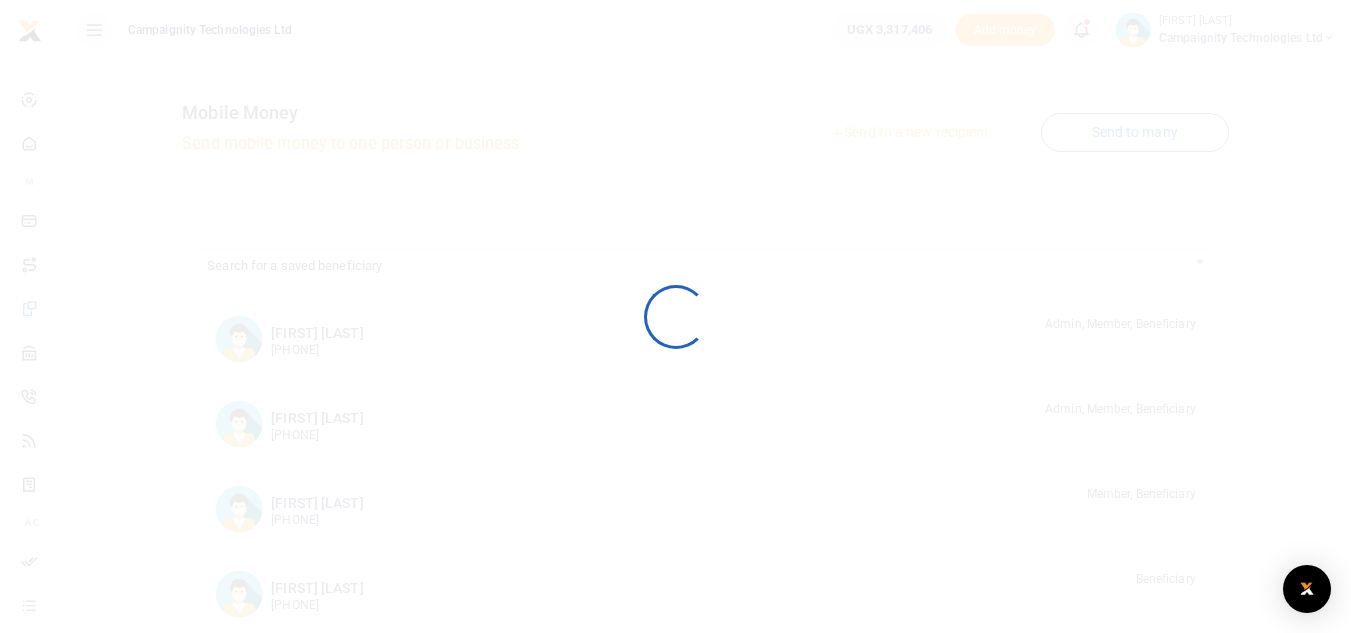 scroll, scrollTop: 0, scrollLeft: 0, axis: both 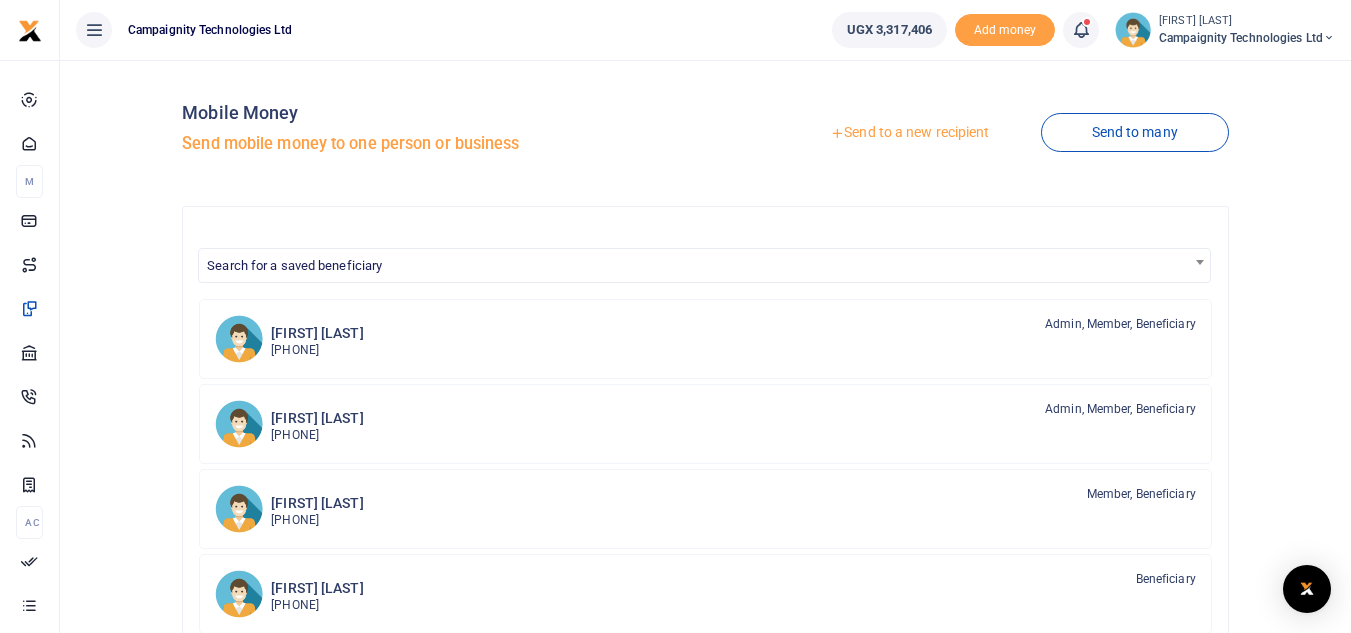 click on "Send to a new recipient" at bounding box center [909, 133] 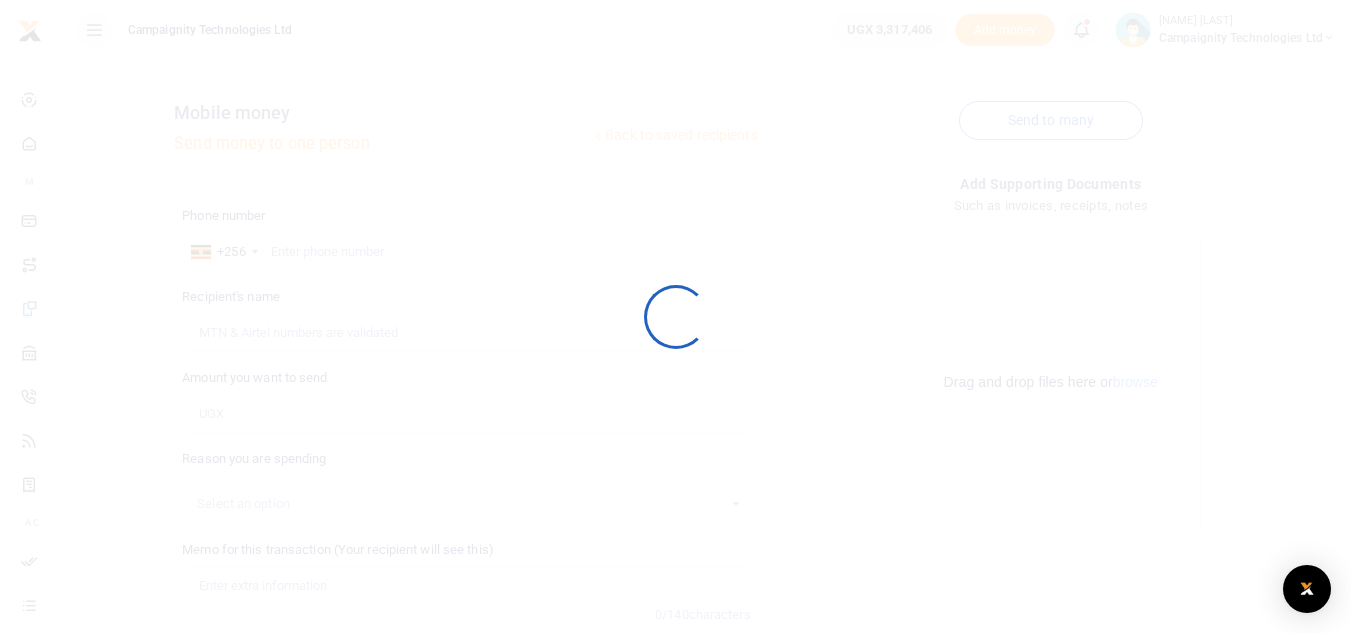 scroll, scrollTop: 0, scrollLeft: 0, axis: both 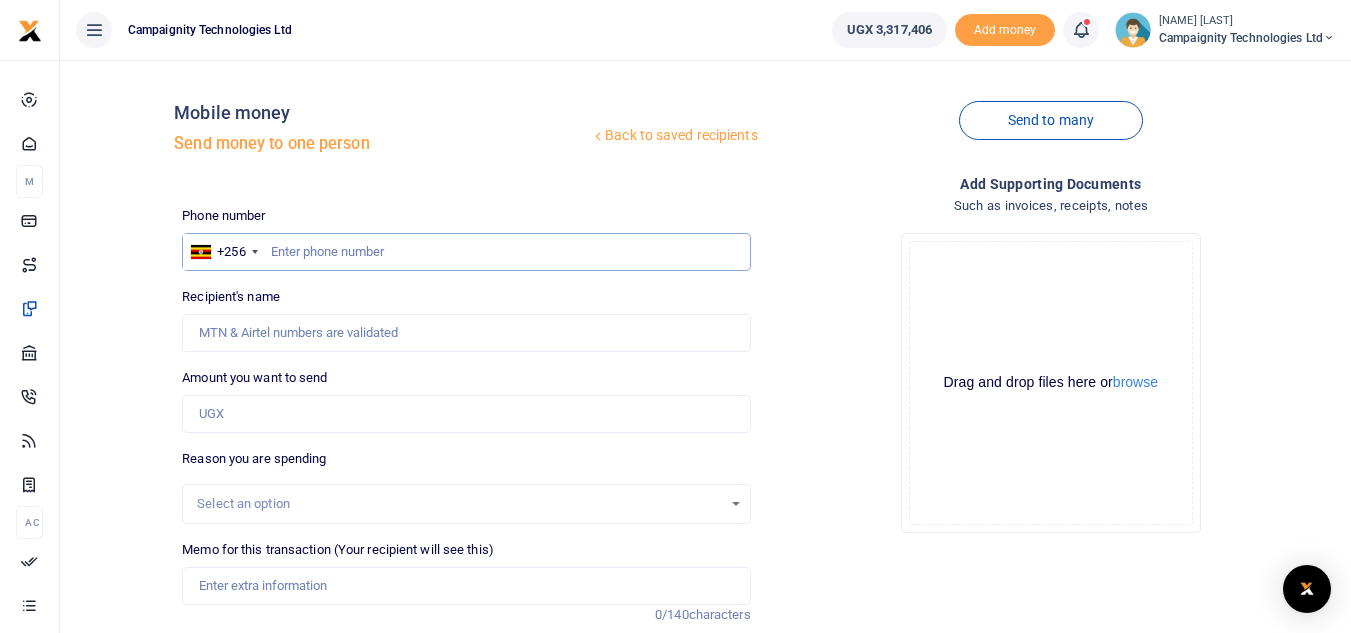 click at bounding box center [466, 252] 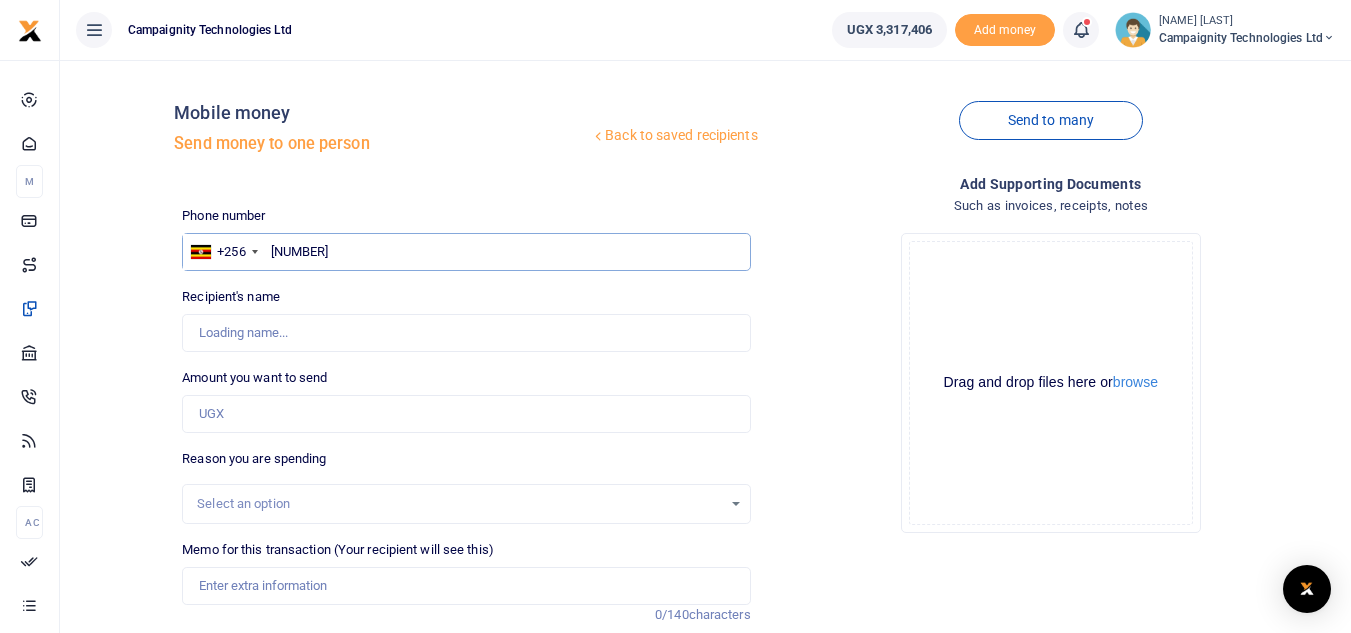 type on "[NAME] [LAST]" 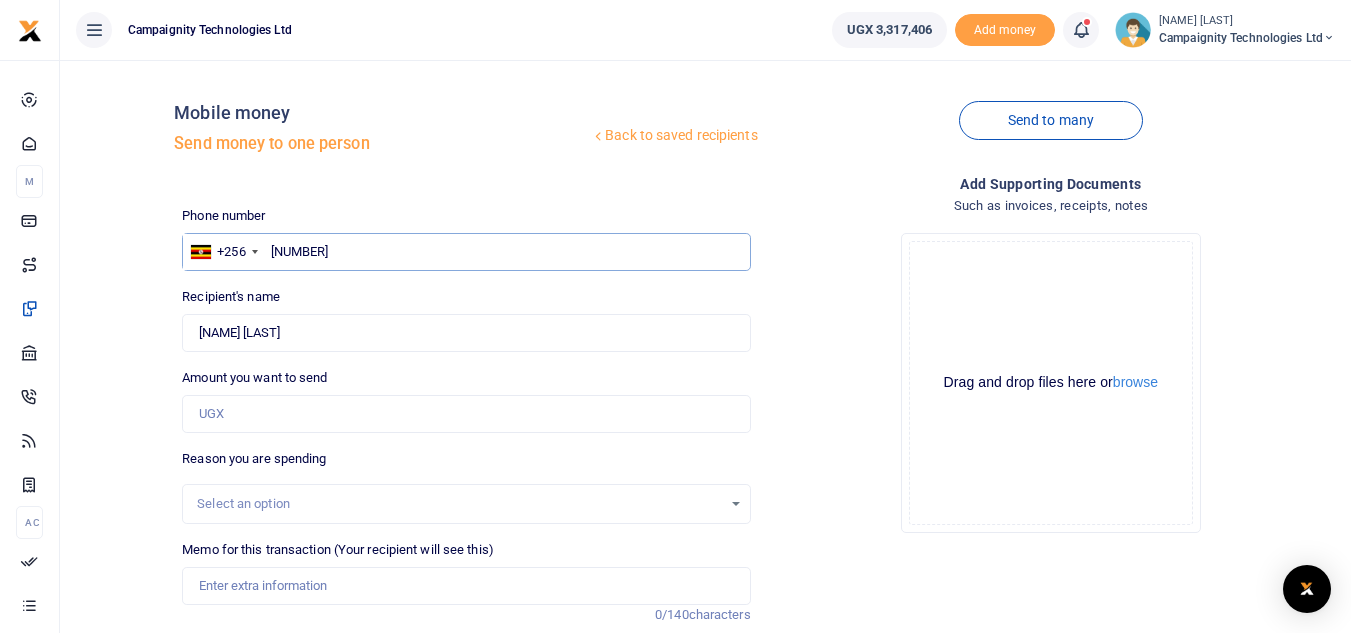 type on "[NUMBER]" 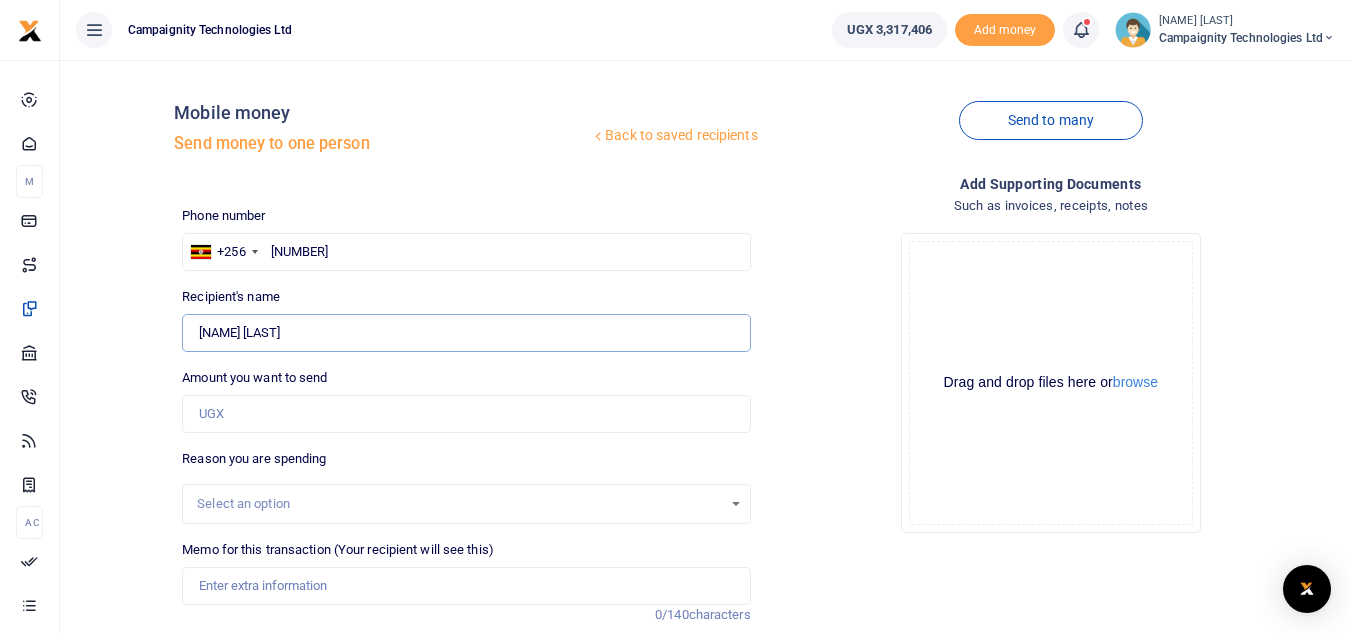 click on "Found" at bounding box center [466, 333] 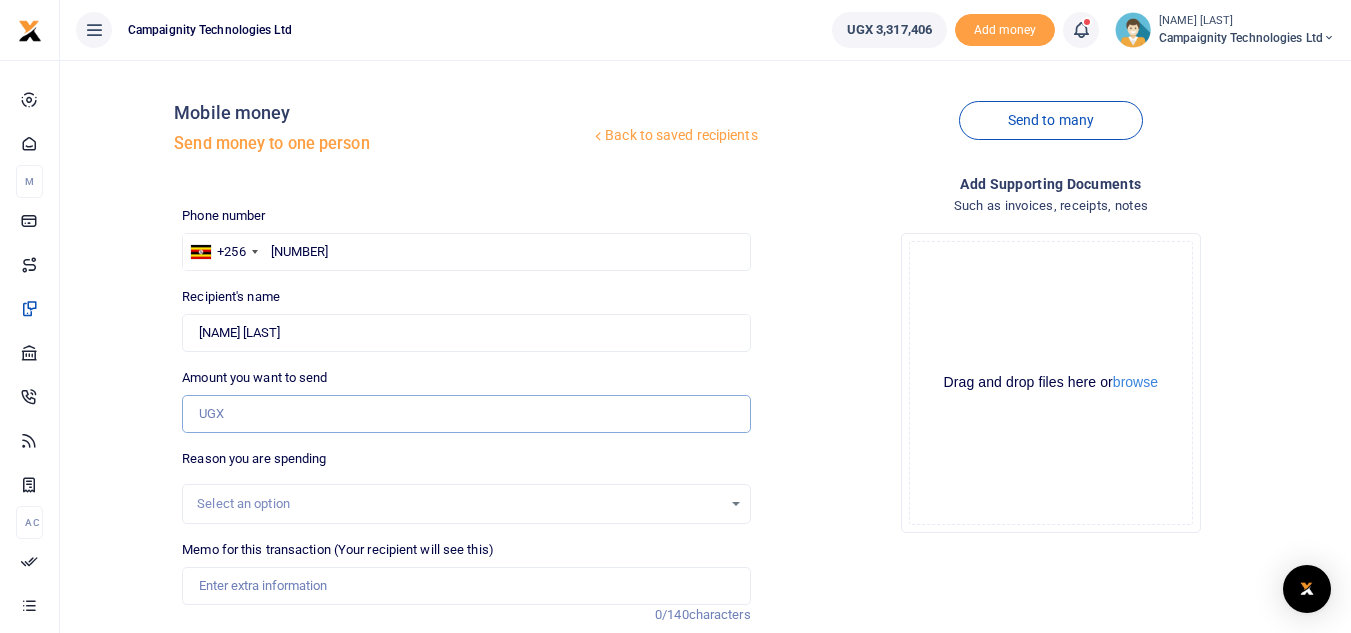 click on "Amount you want to send" at bounding box center [466, 414] 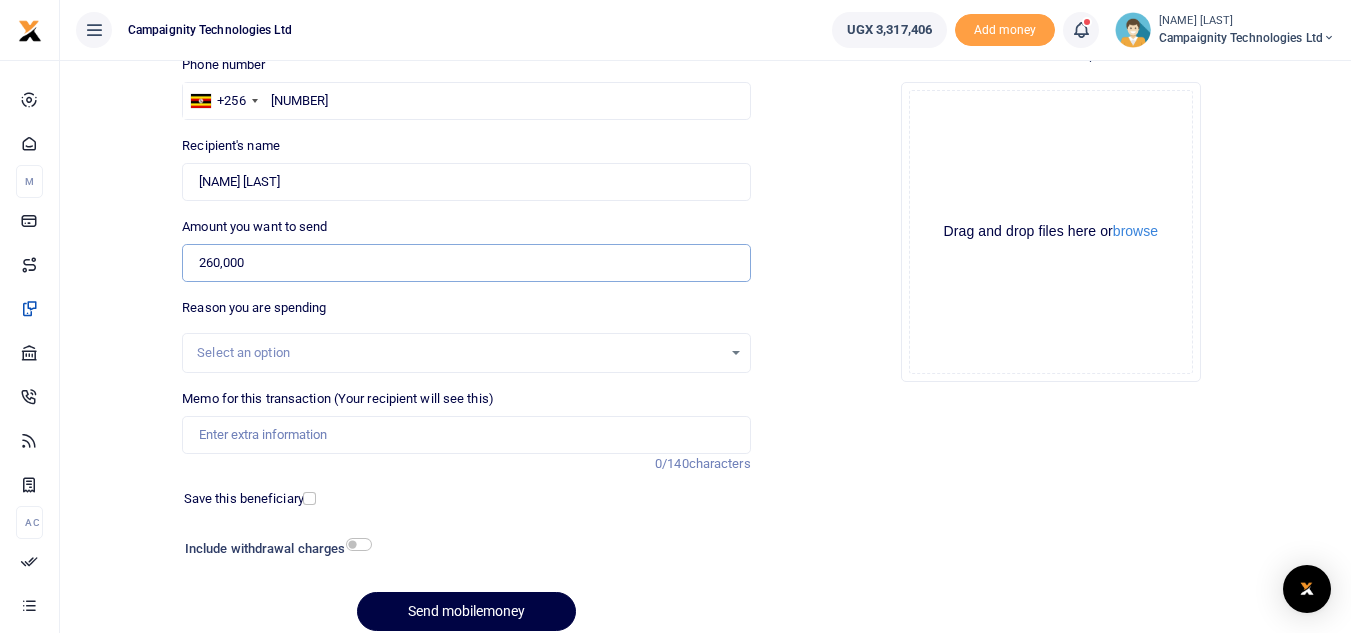 scroll, scrollTop: 210, scrollLeft: 0, axis: vertical 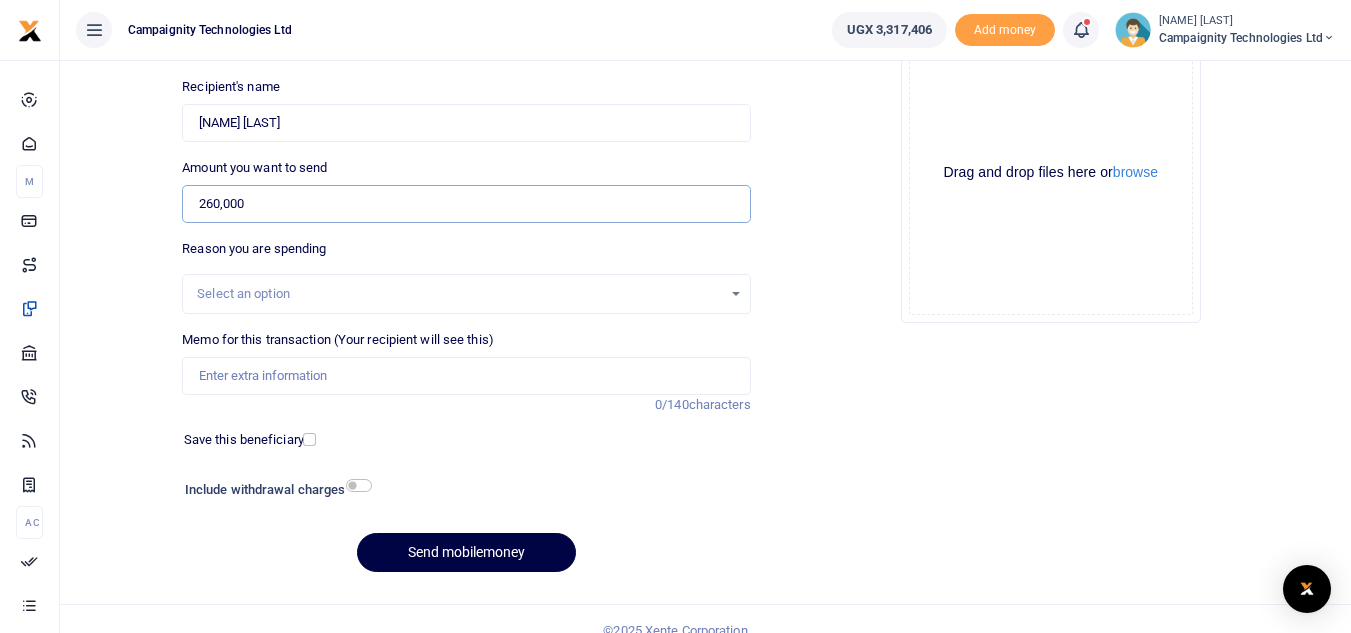 type on "260,000" 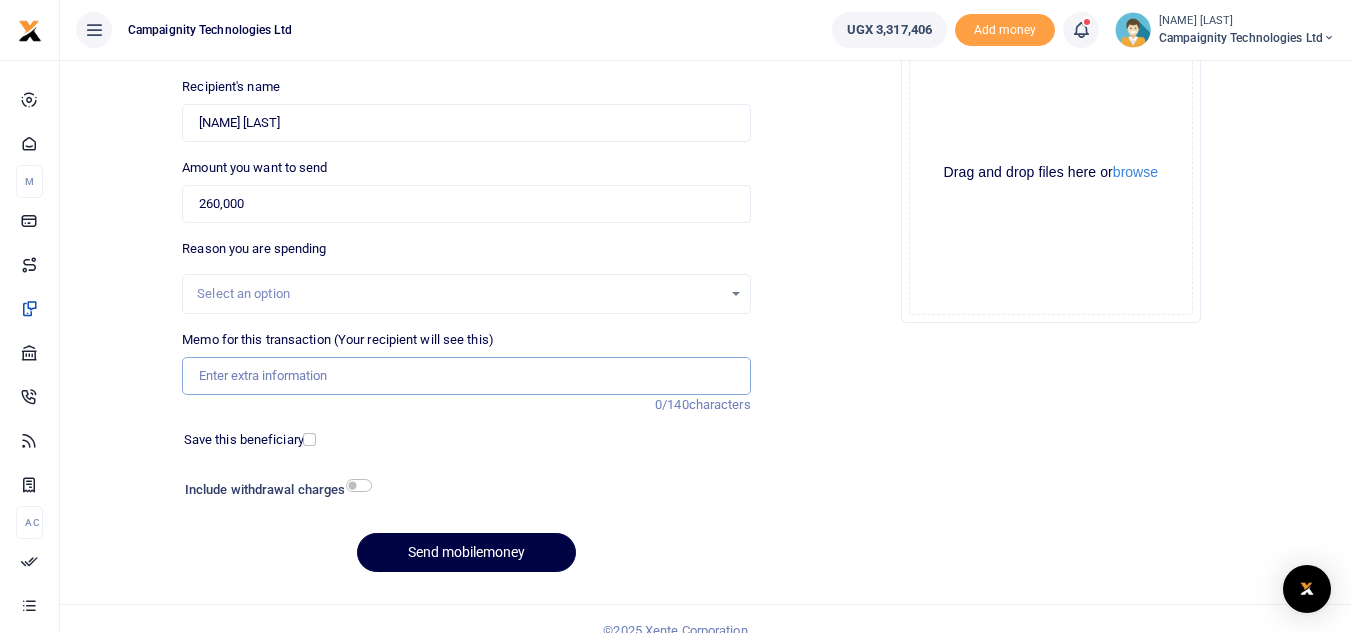 click on "Memo for this transaction (Your recipient will see this)" at bounding box center [466, 376] 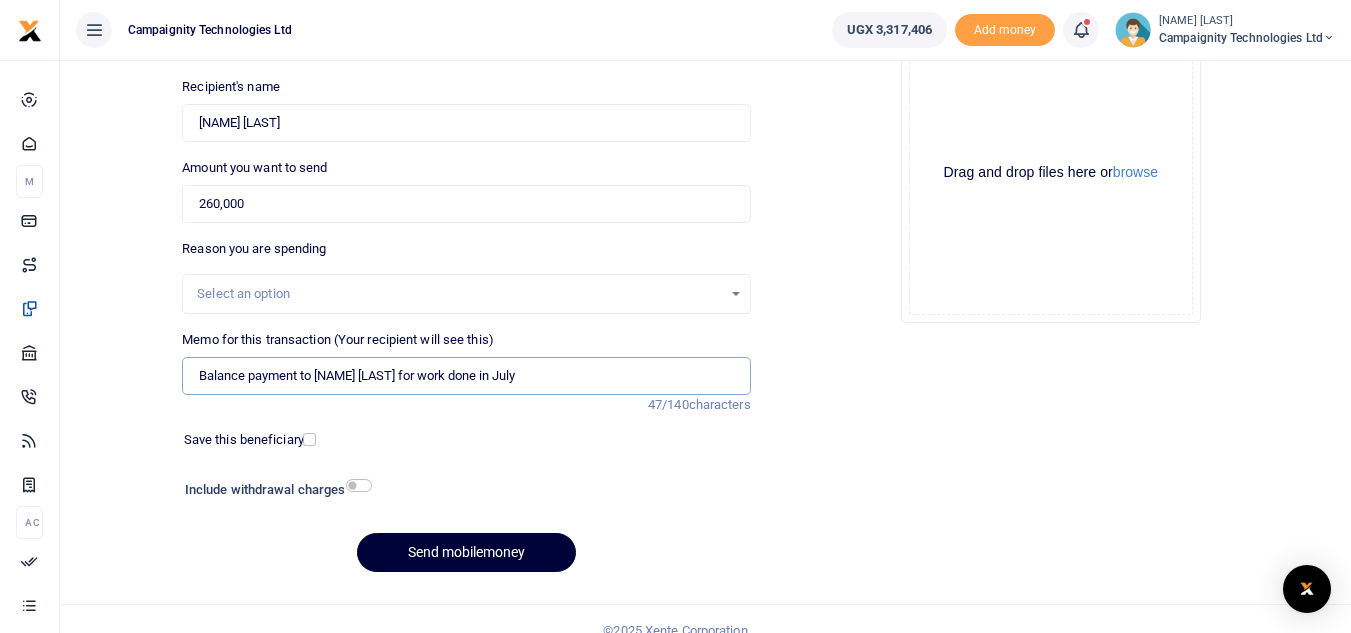 type on "Balance payment to [NAME] [LAST] for work done in July" 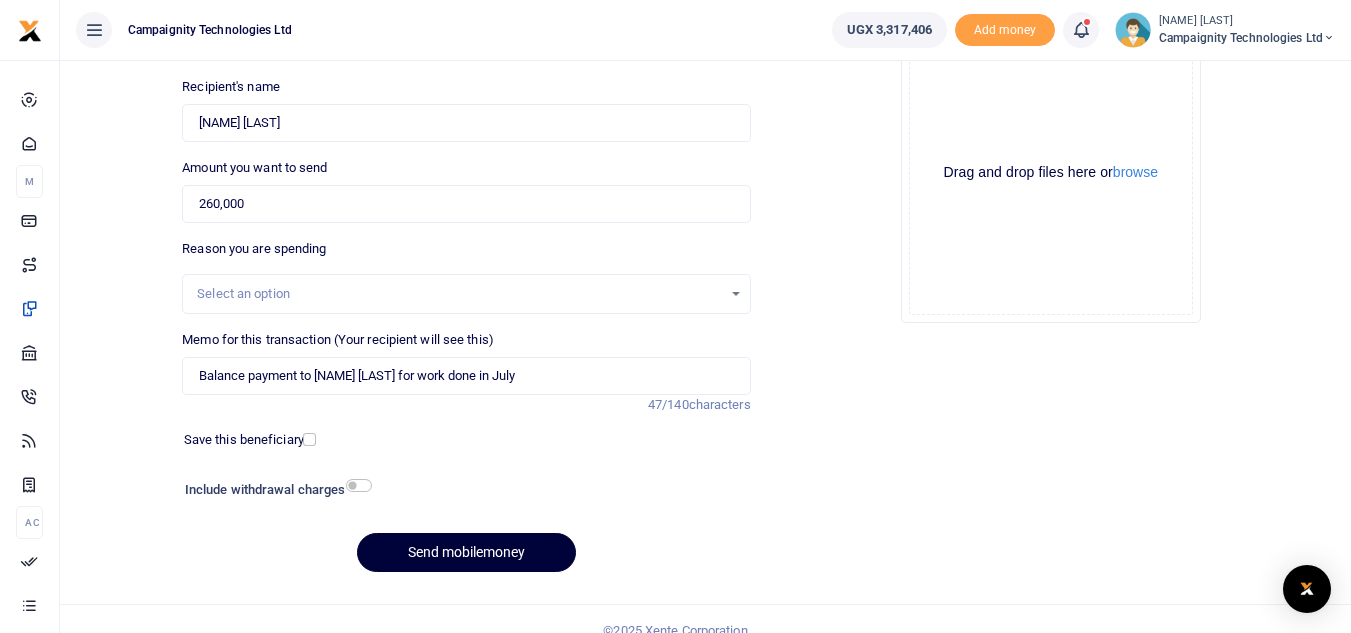 click on "Send mobilemoney" at bounding box center (466, 552) 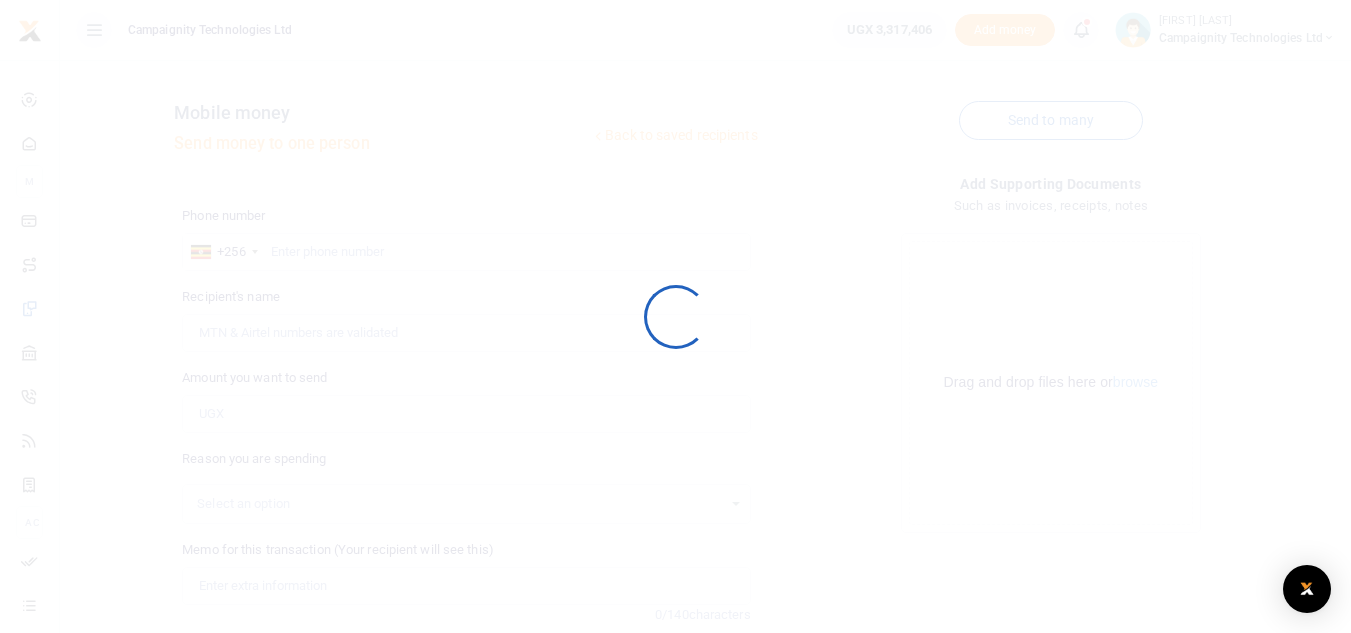 scroll, scrollTop: 208, scrollLeft: 0, axis: vertical 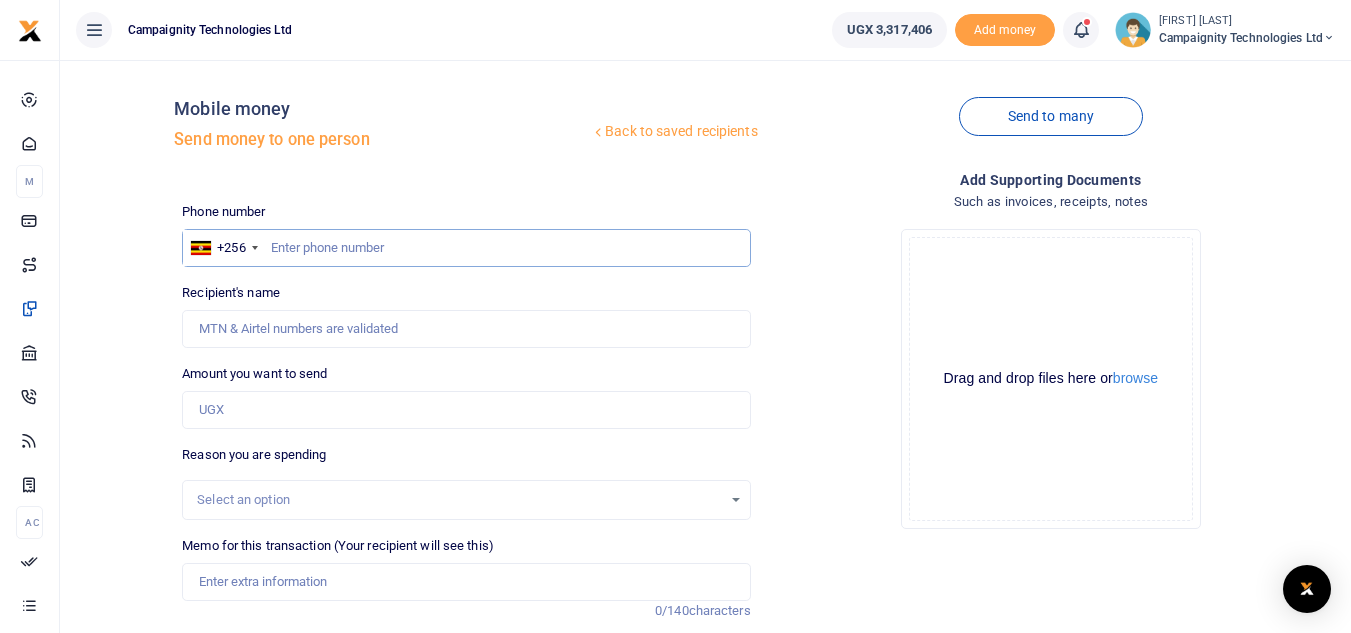 click at bounding box center (466, 248) 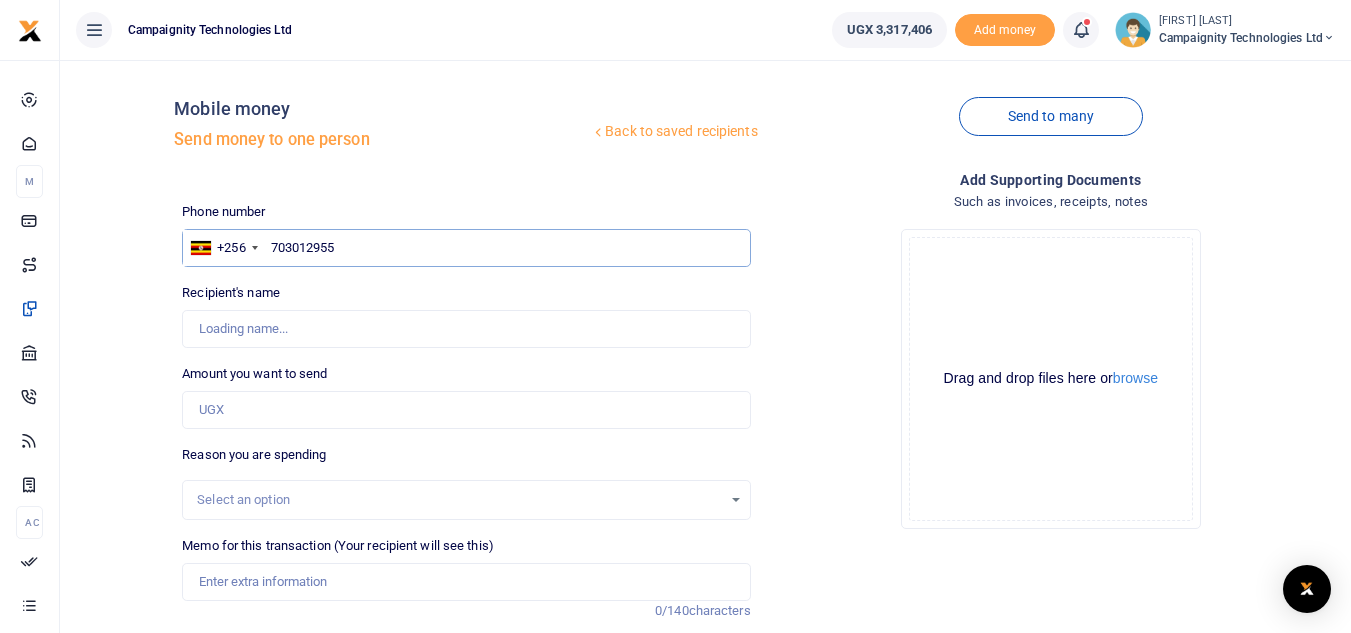 type on "703012955" 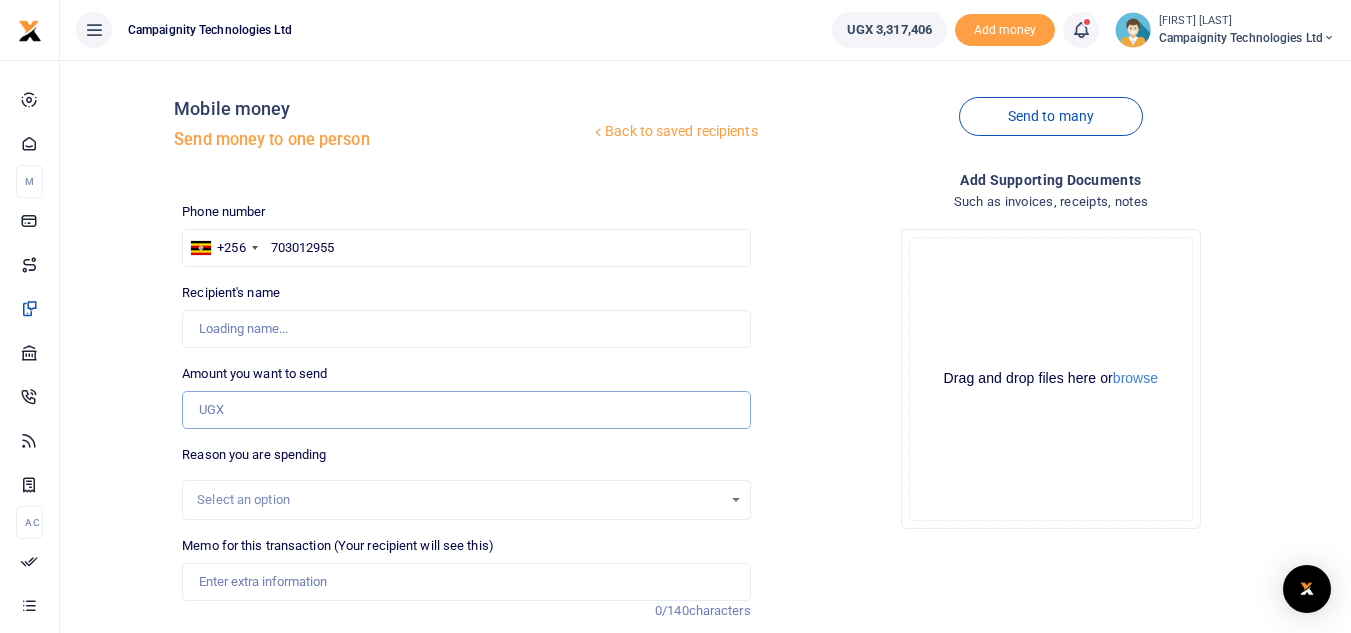 click on "Amount you want to send" at bounding box center [466, 410] 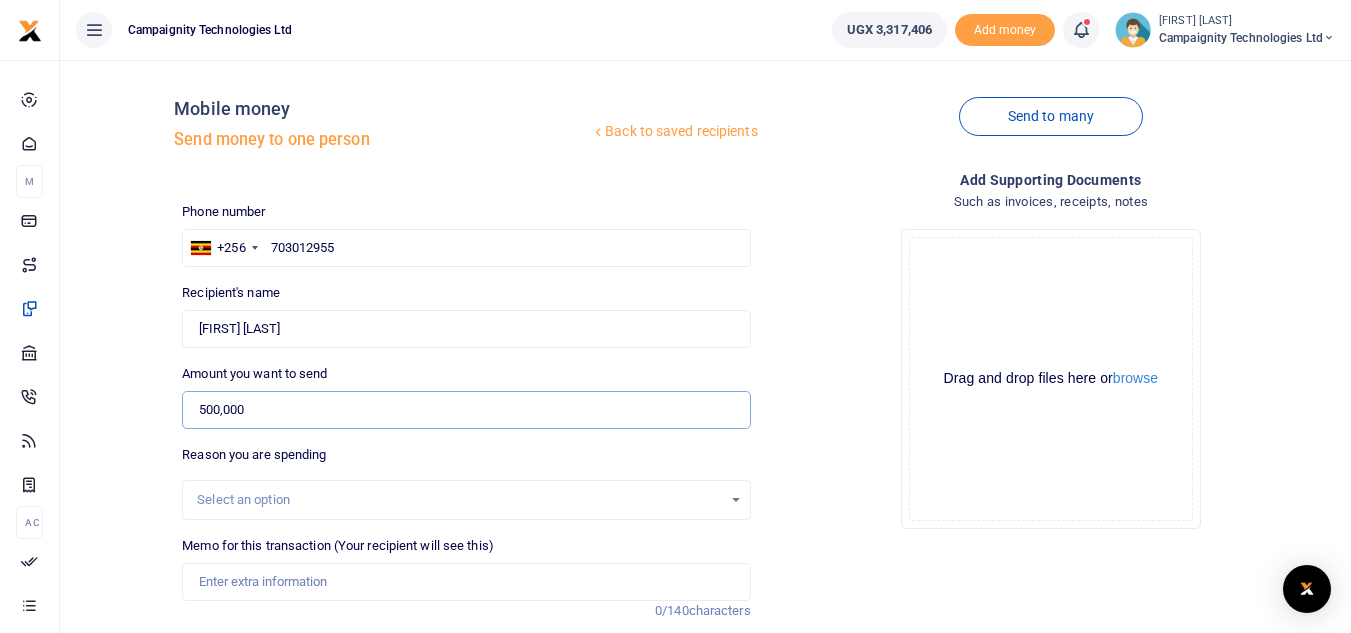 scroll, scrollTop: 233, scrollLeft: 0, axis: vertical 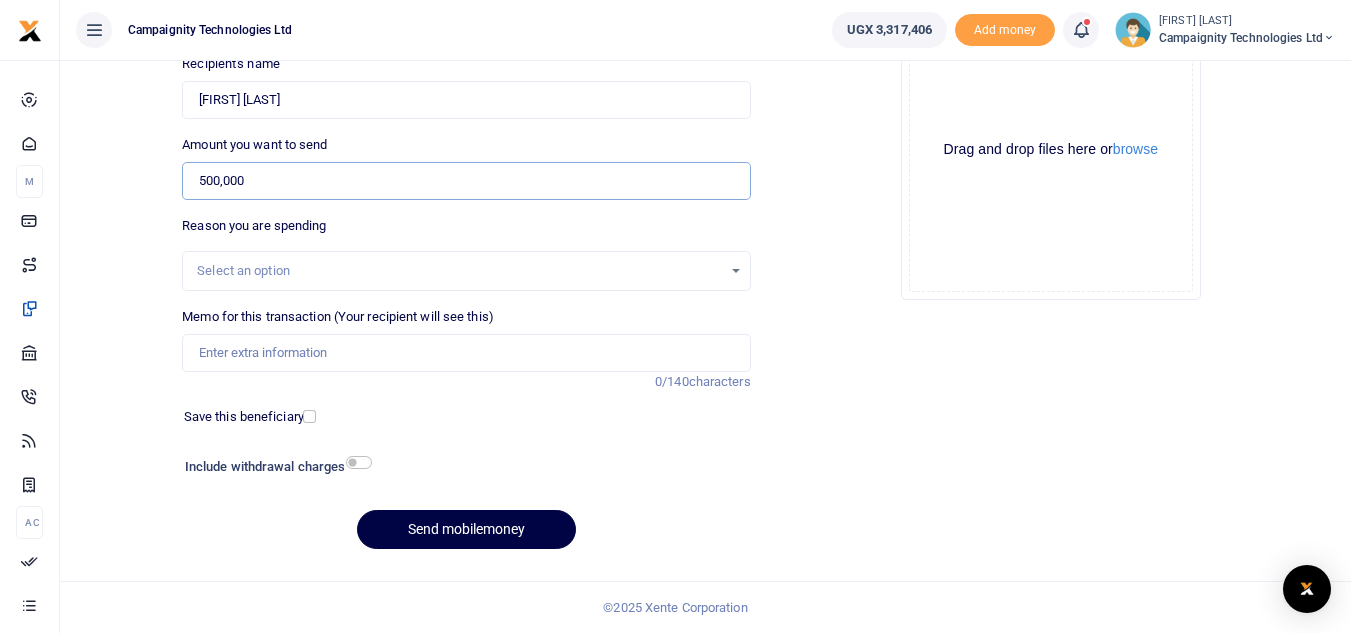 type on "500,000" 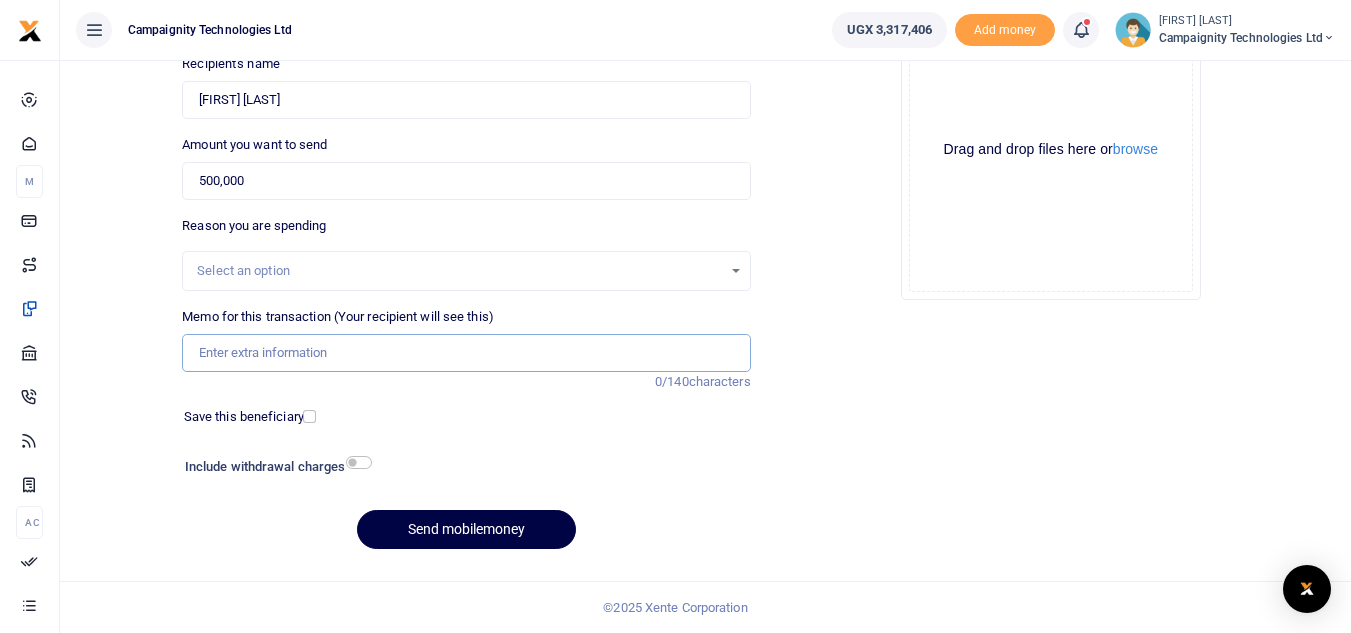 click on "Memo for this transaction (Your recipient will see this)" at bounding box center (466, 353) 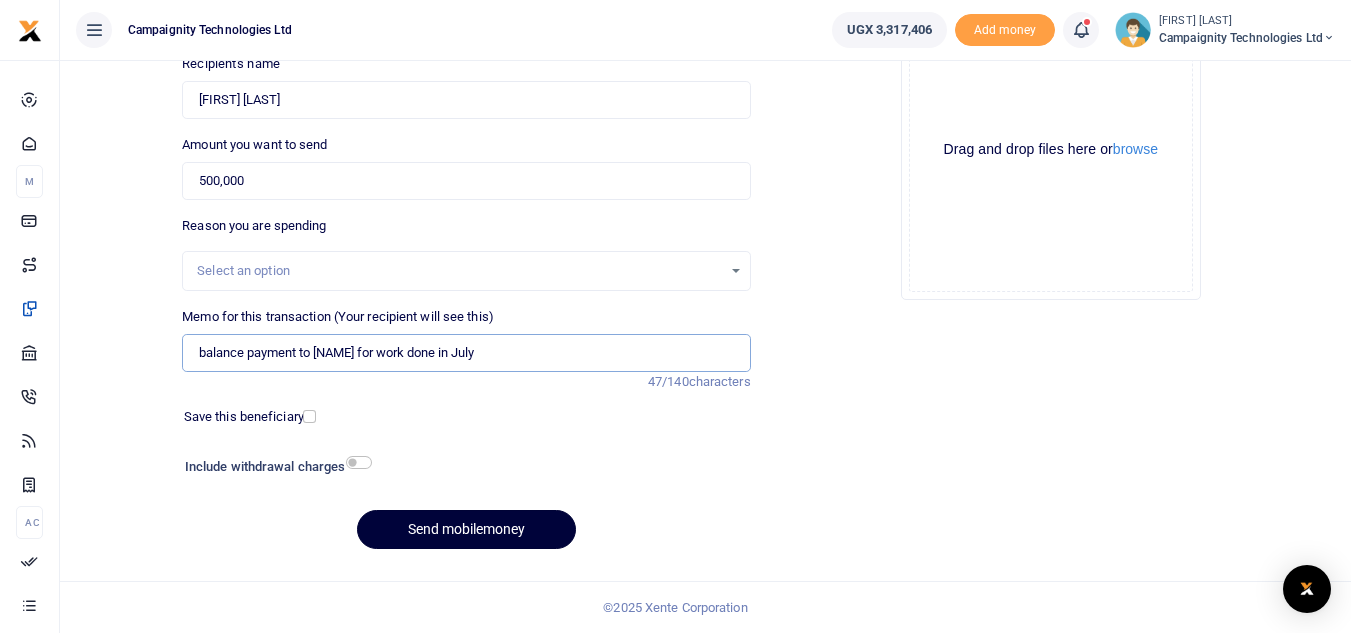 type on "balance payment to [NAME] for work done in [MONTH]" 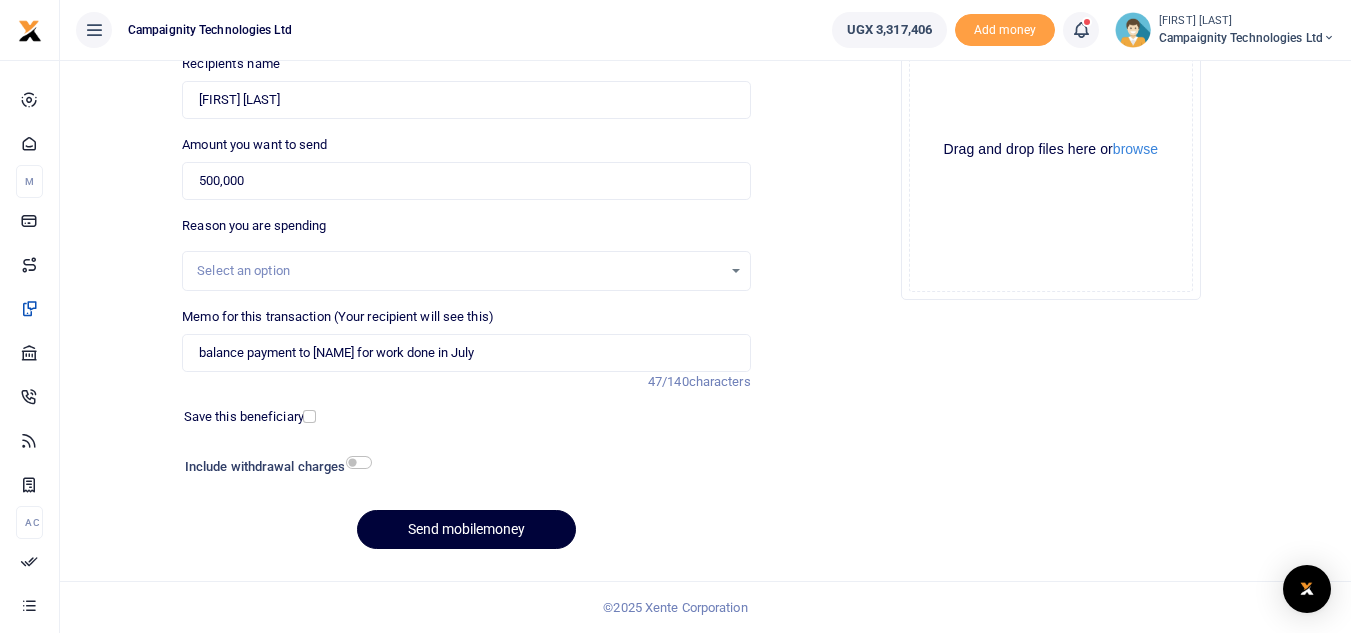 click on "Send mobilemoney" at bounding box center [466, 529] 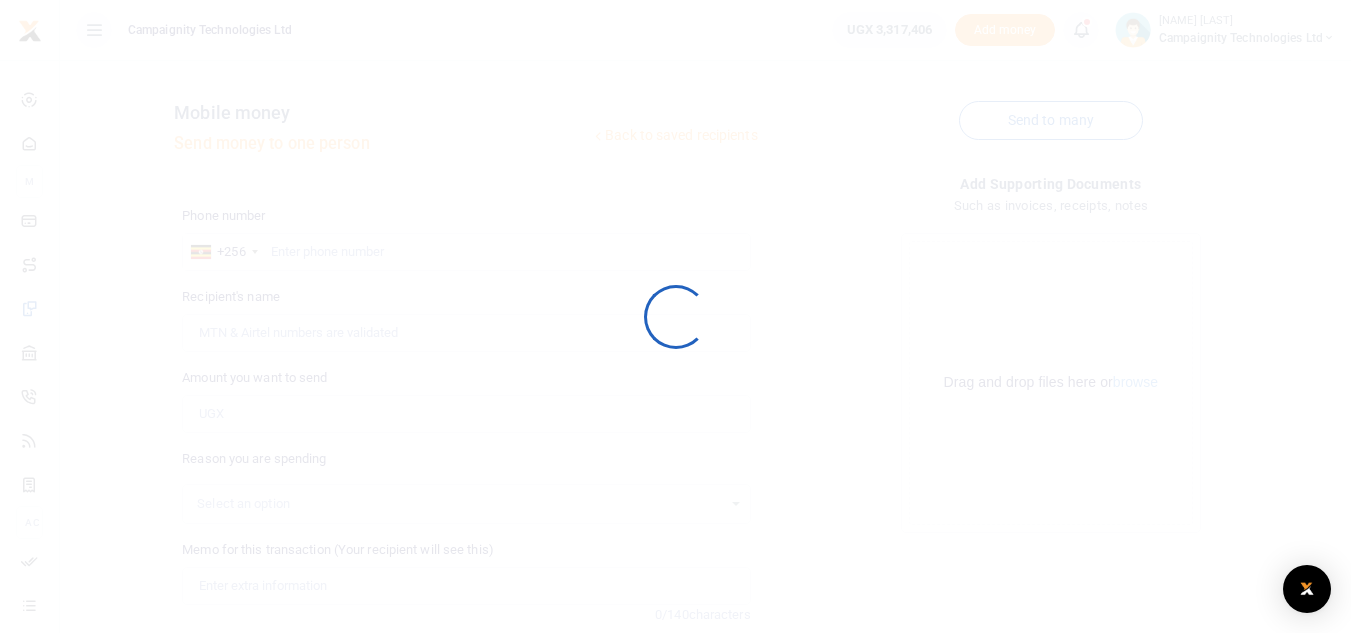 scroll, scrollTop: 233, scrollLeft: 0, axis: vertical 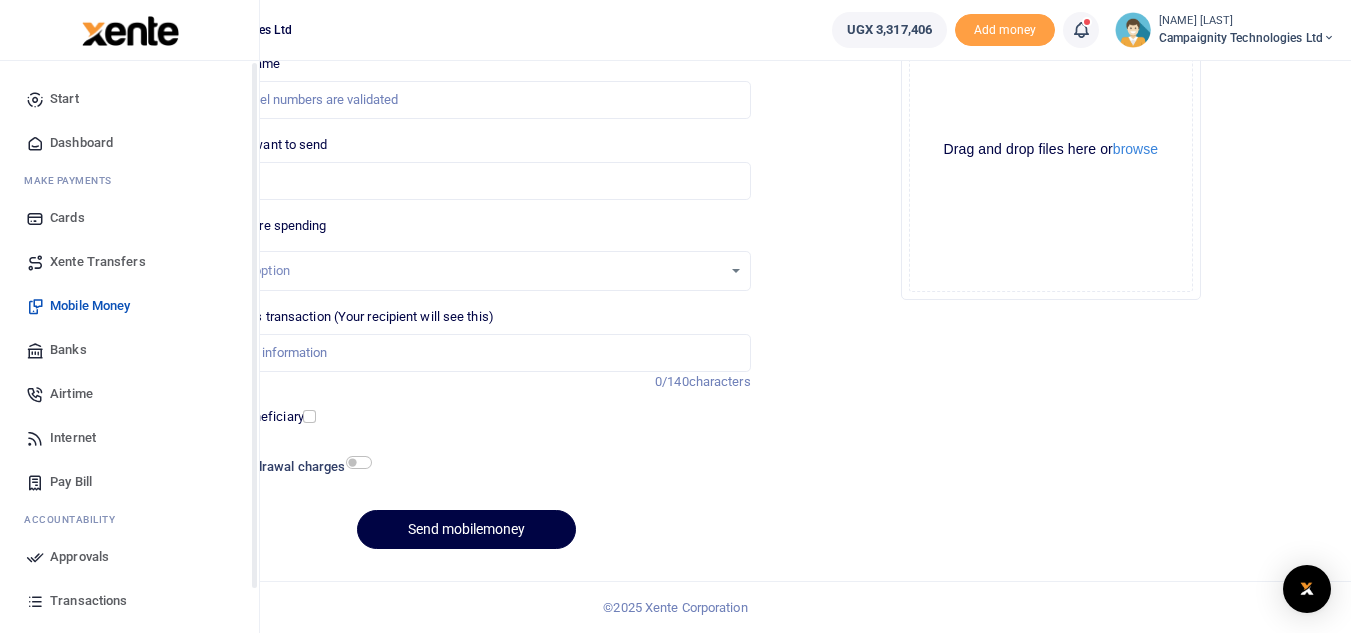 click on "Approvals" at bounding box center [79, 557] 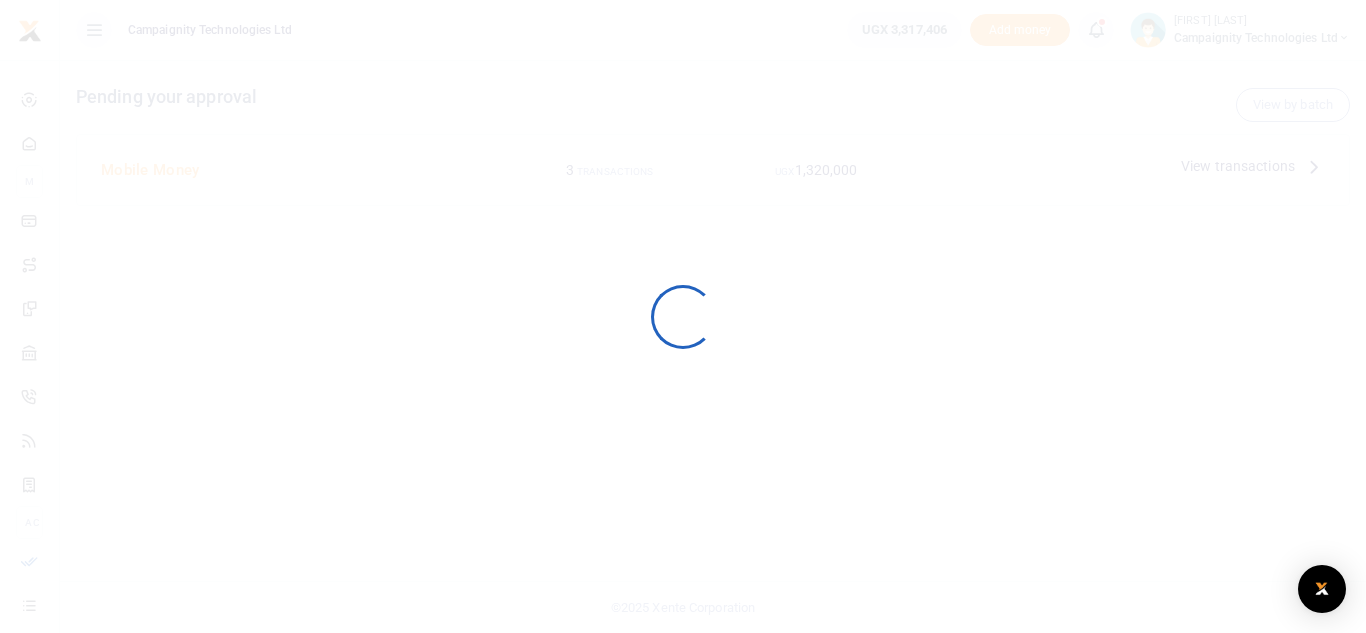scroll, scrollTop: 0, scrollLeft: 0, axis: both 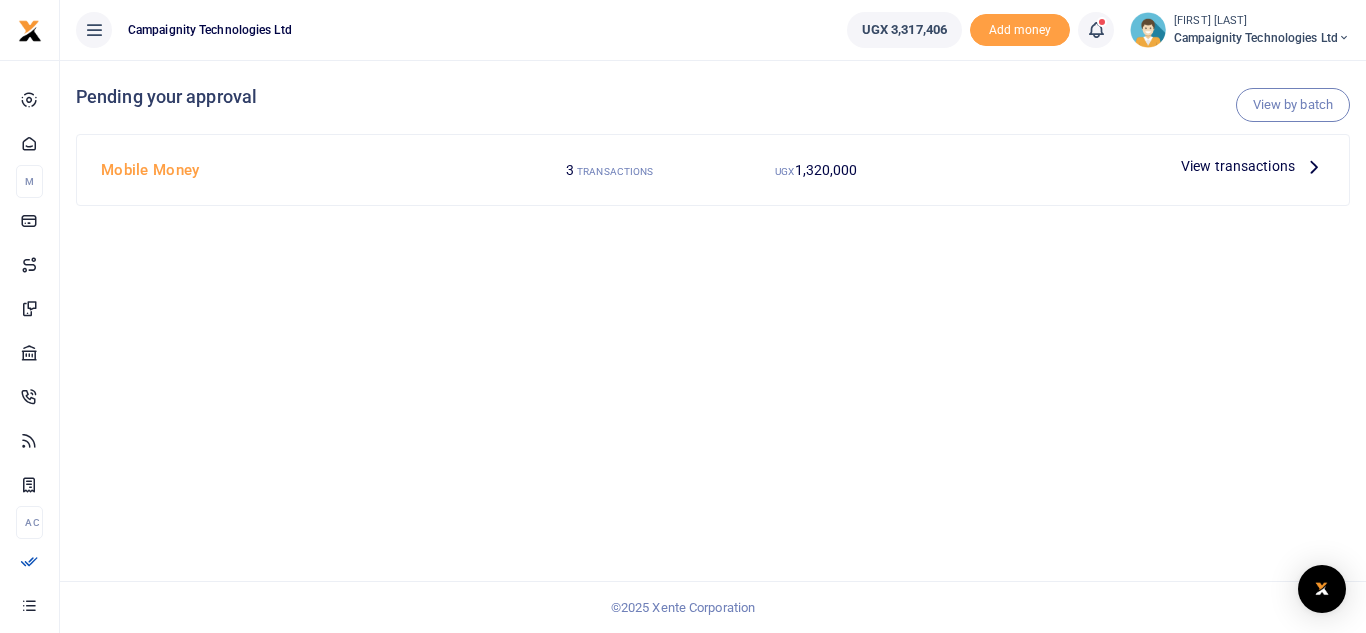 click on "View transactions" at bounding box center (1238, 166) 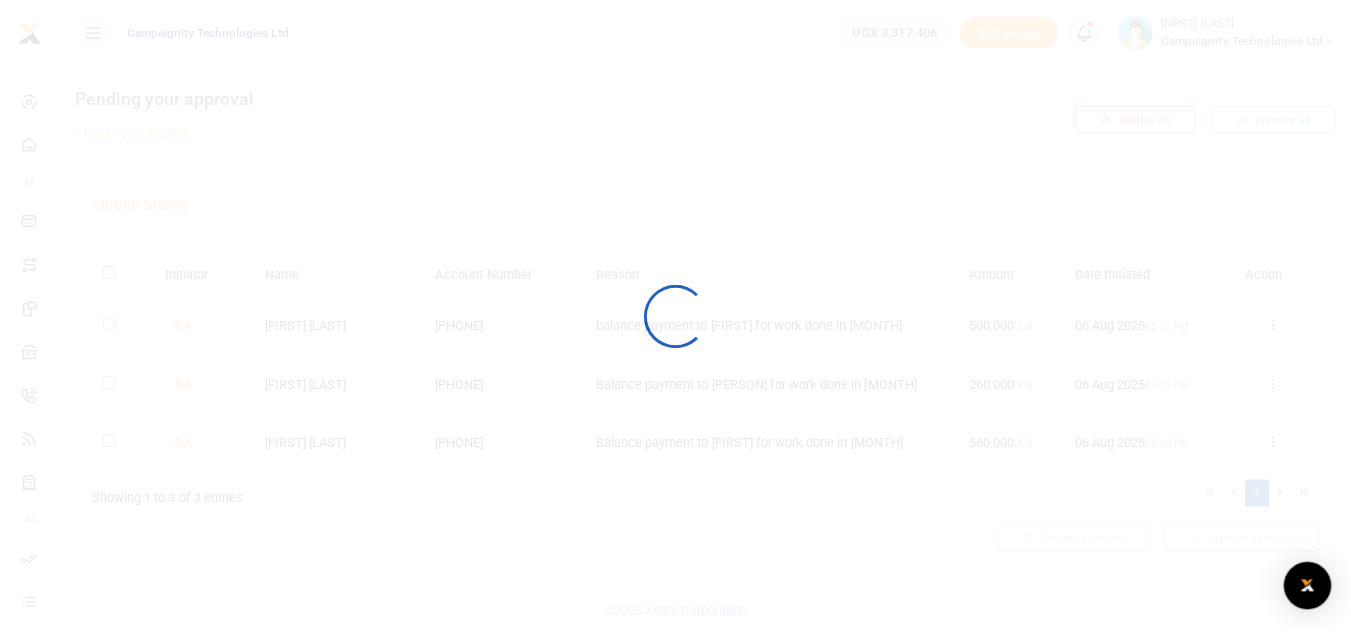 scroll, scrollTop: 0, scrollLeft: 0, axis: both 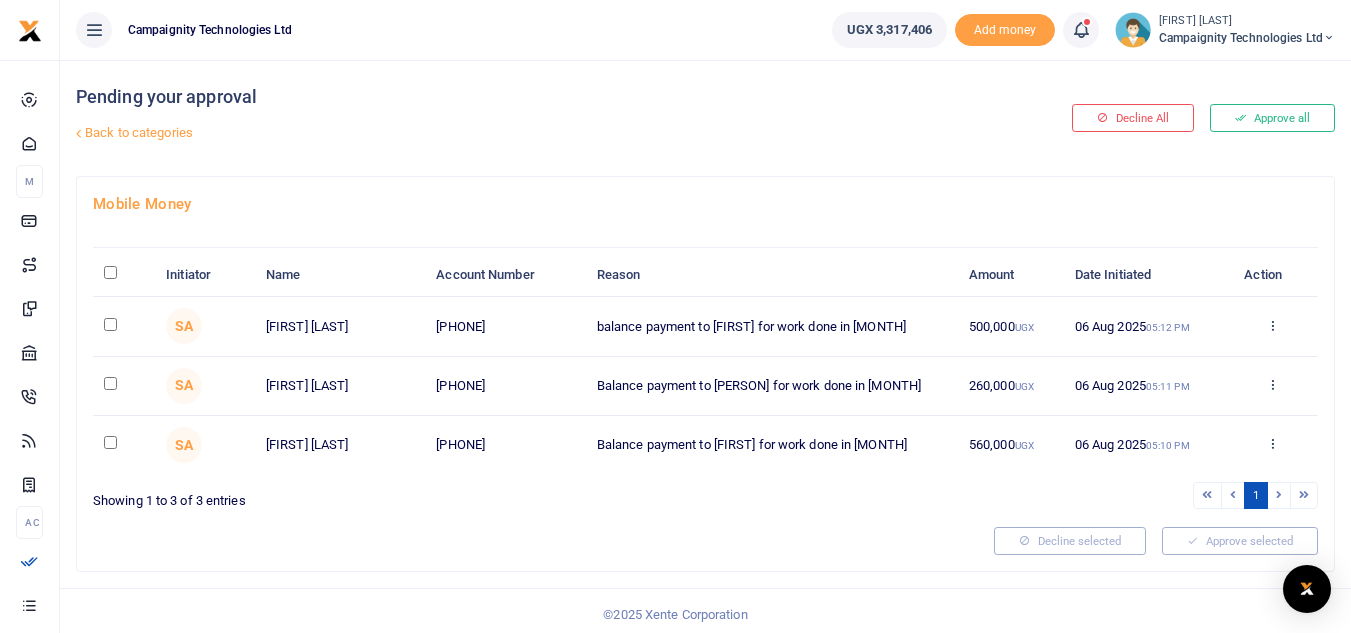 click on "Approve all" at bounding box center [1272, 118] 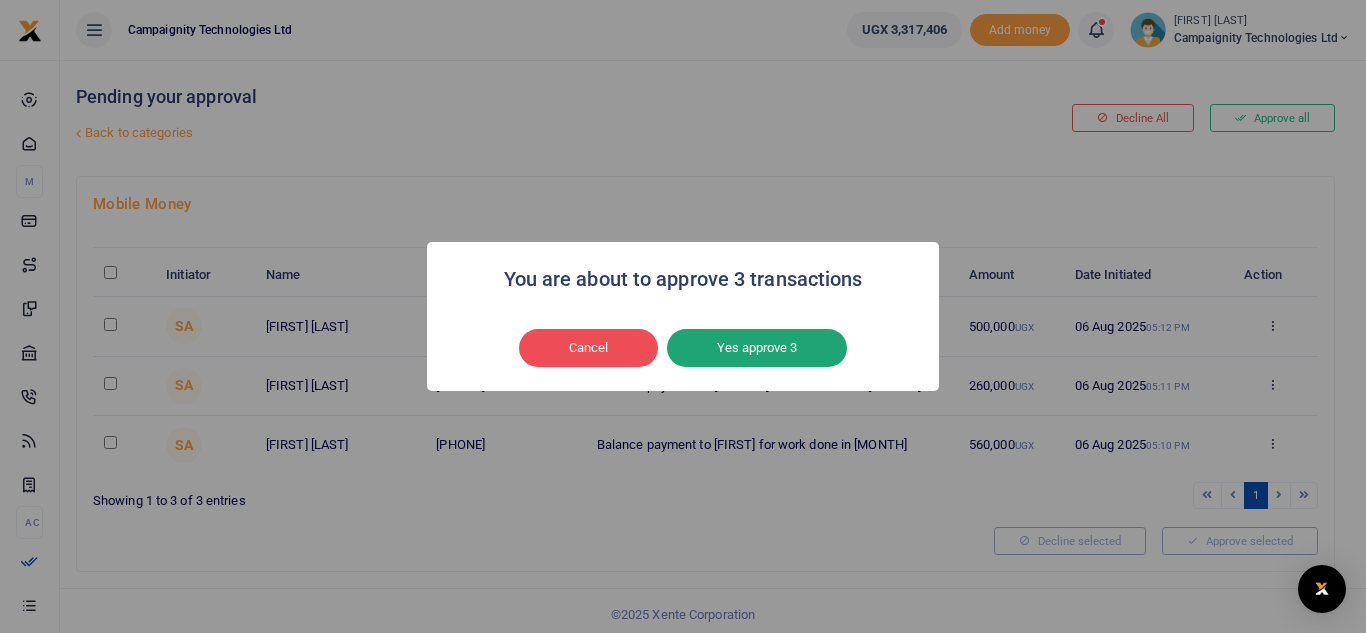click on "Yes approve 3" at bounding box center (757, 348) 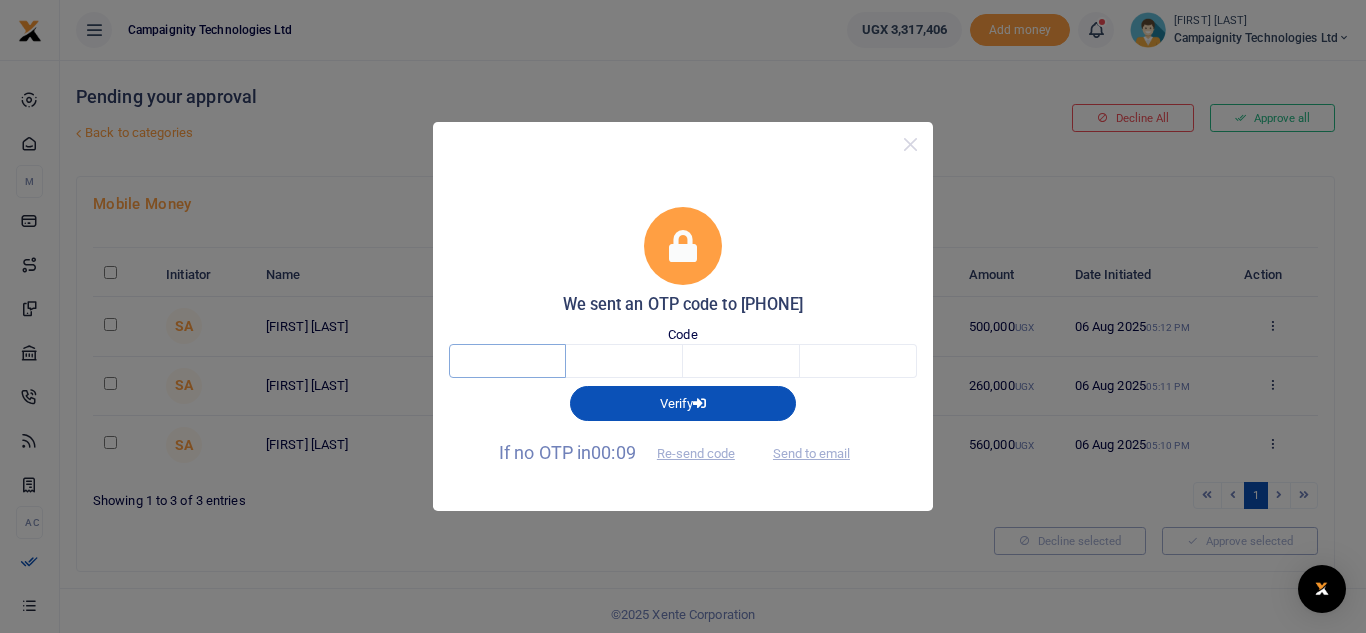 click at bounding box center [507, 361] 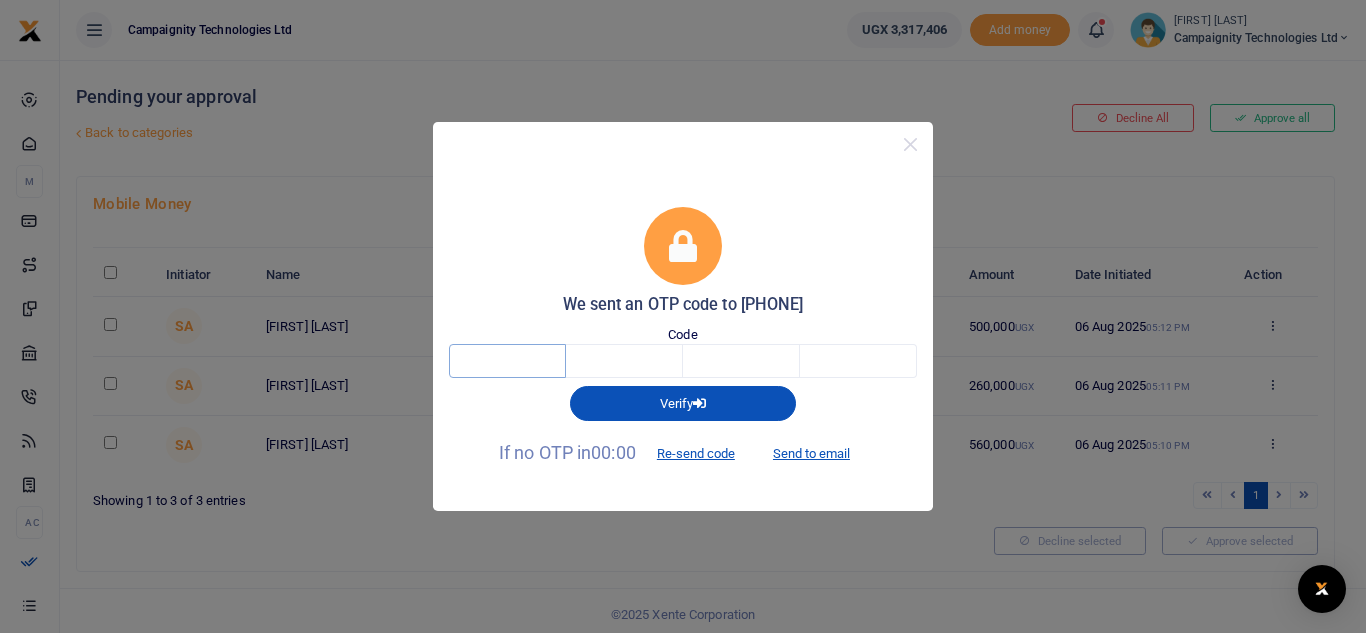 click at bounding box center [507, 361] 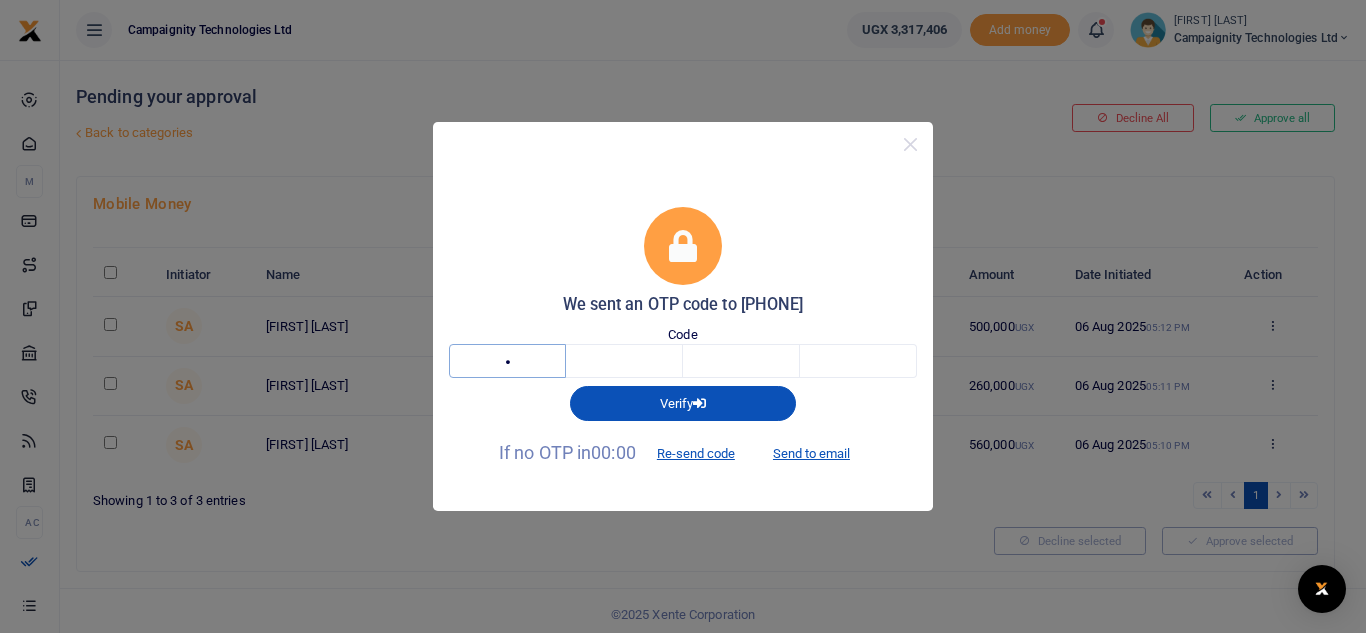 type on "1" 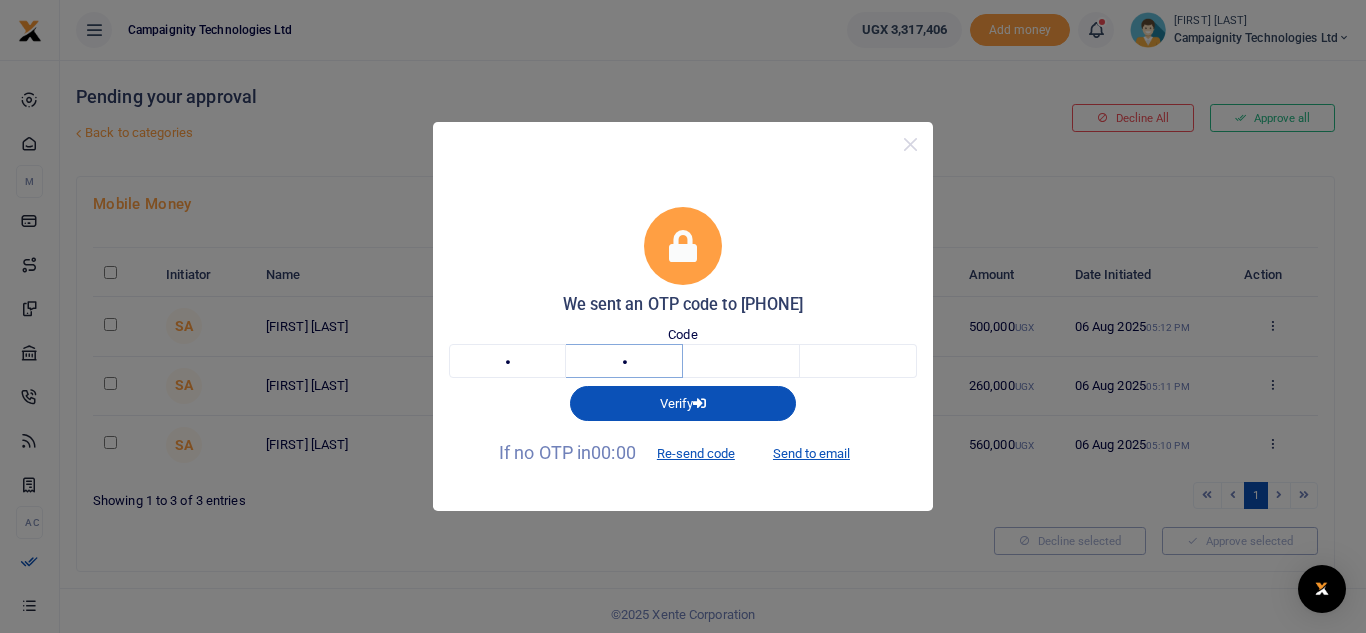 type on "7" 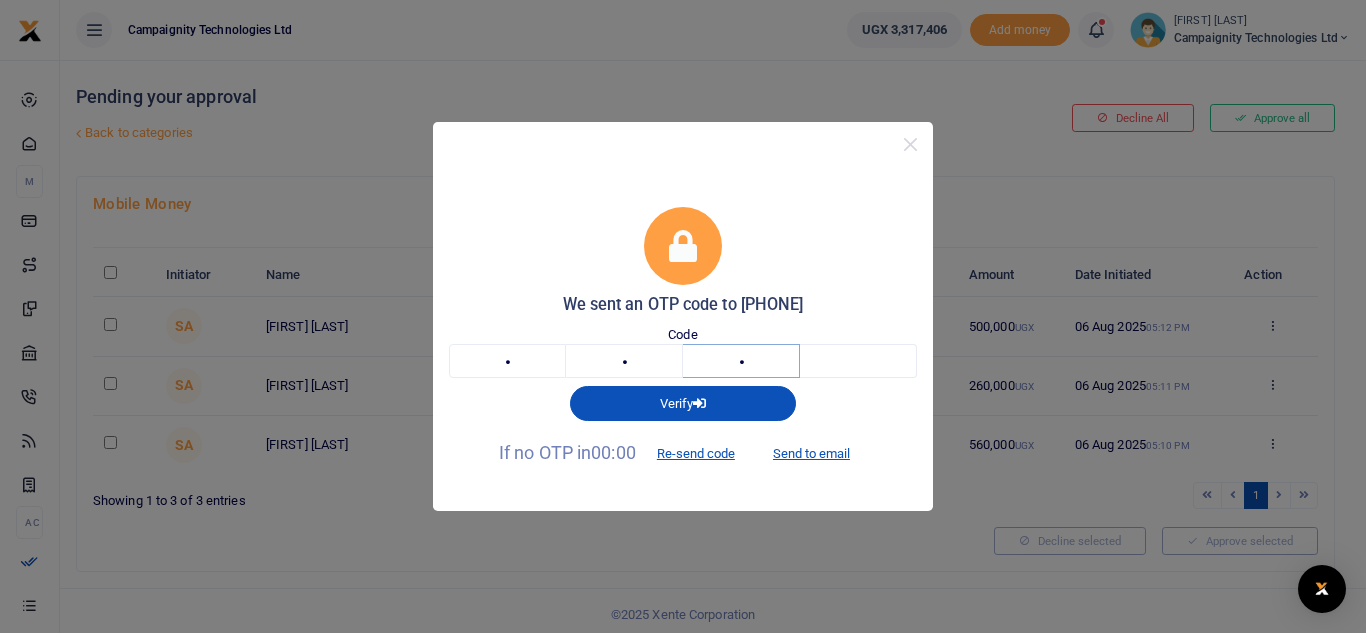 type on "8" 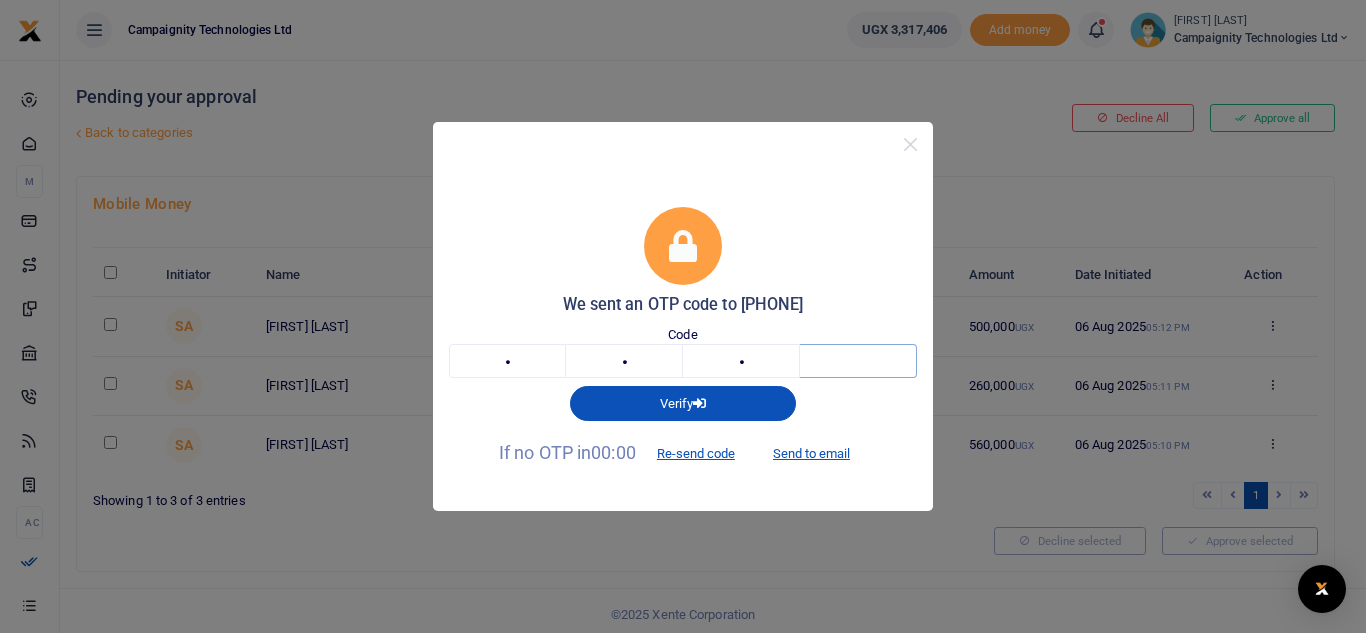 type on "2" 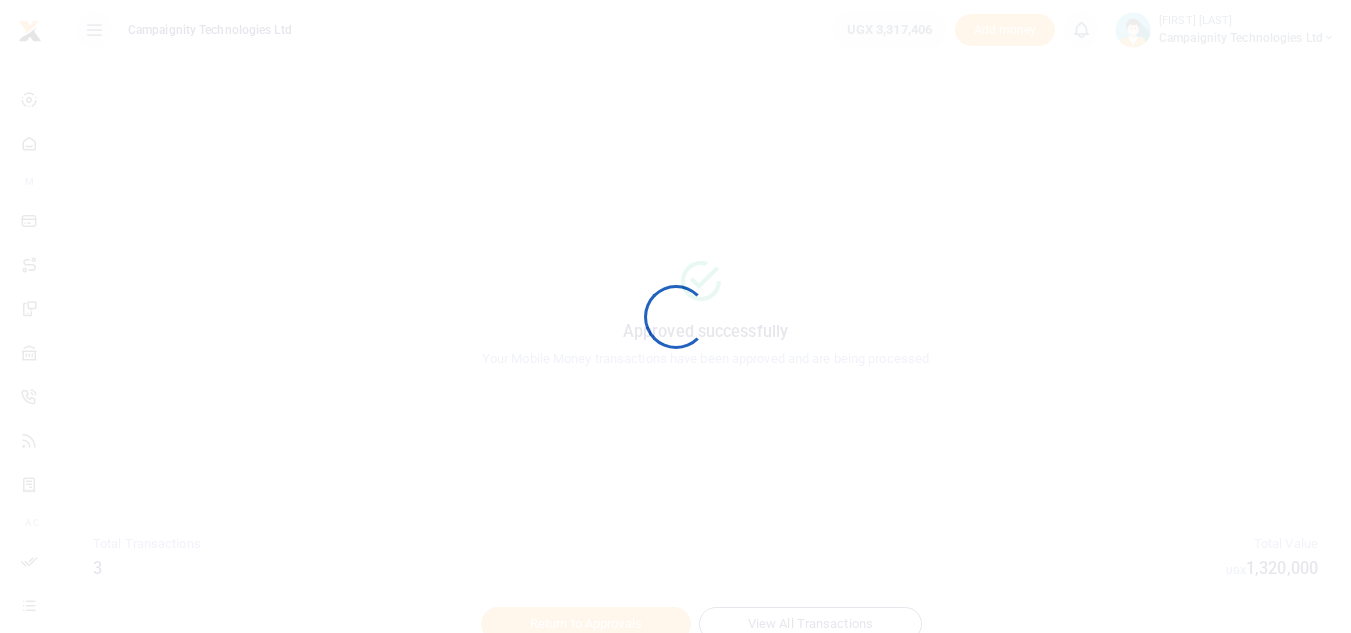 scroll, scrollTop: 0, scrollLeft: 0, axis: both 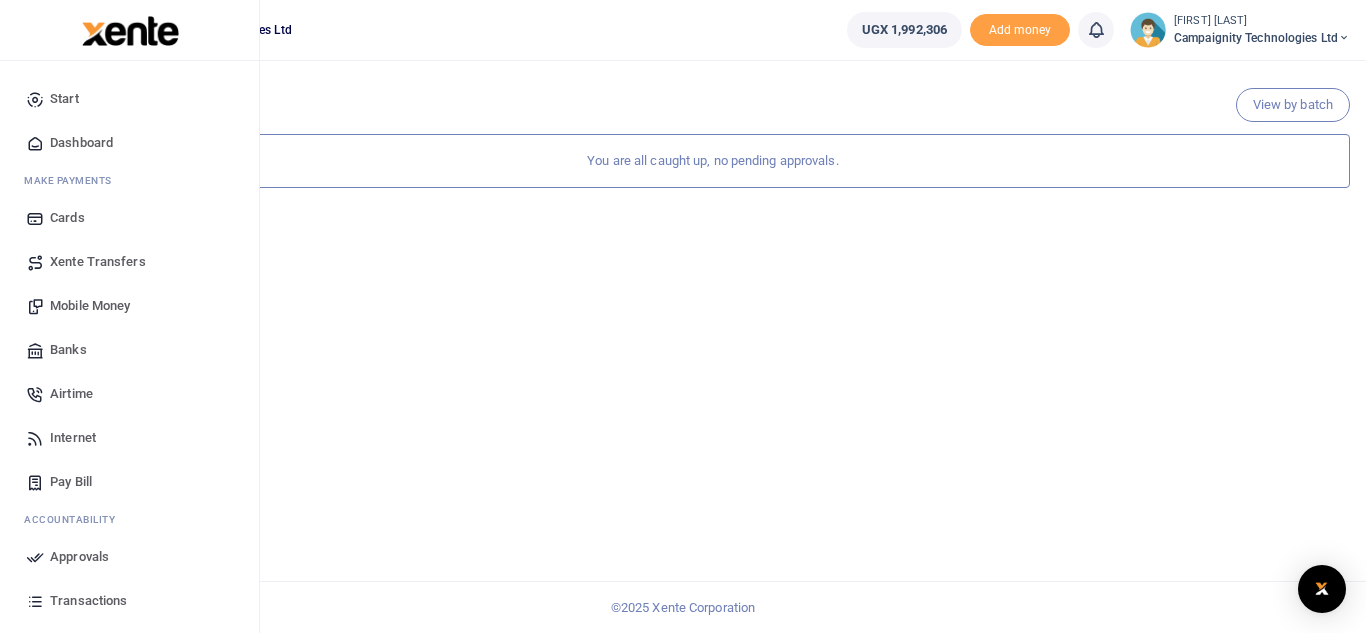 click on "Transactions" at bounding box center [88, 601] 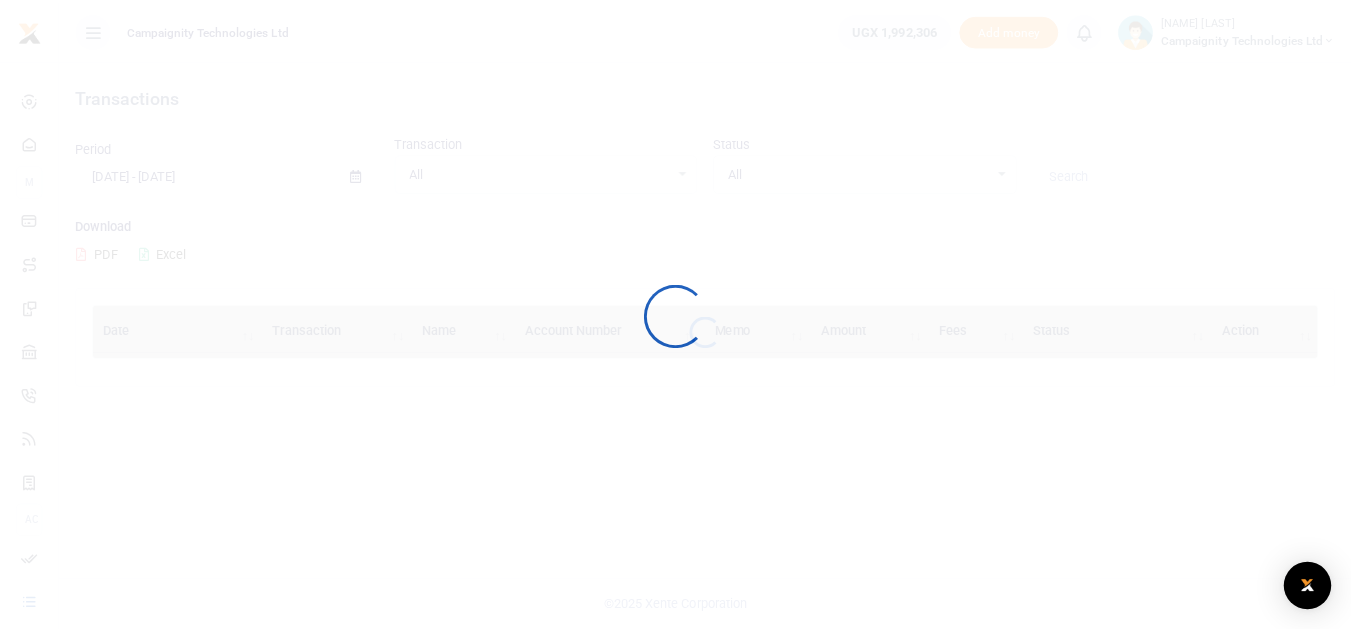 scroll, scrollTop: 0, scrollLeft: 0, axis: both 